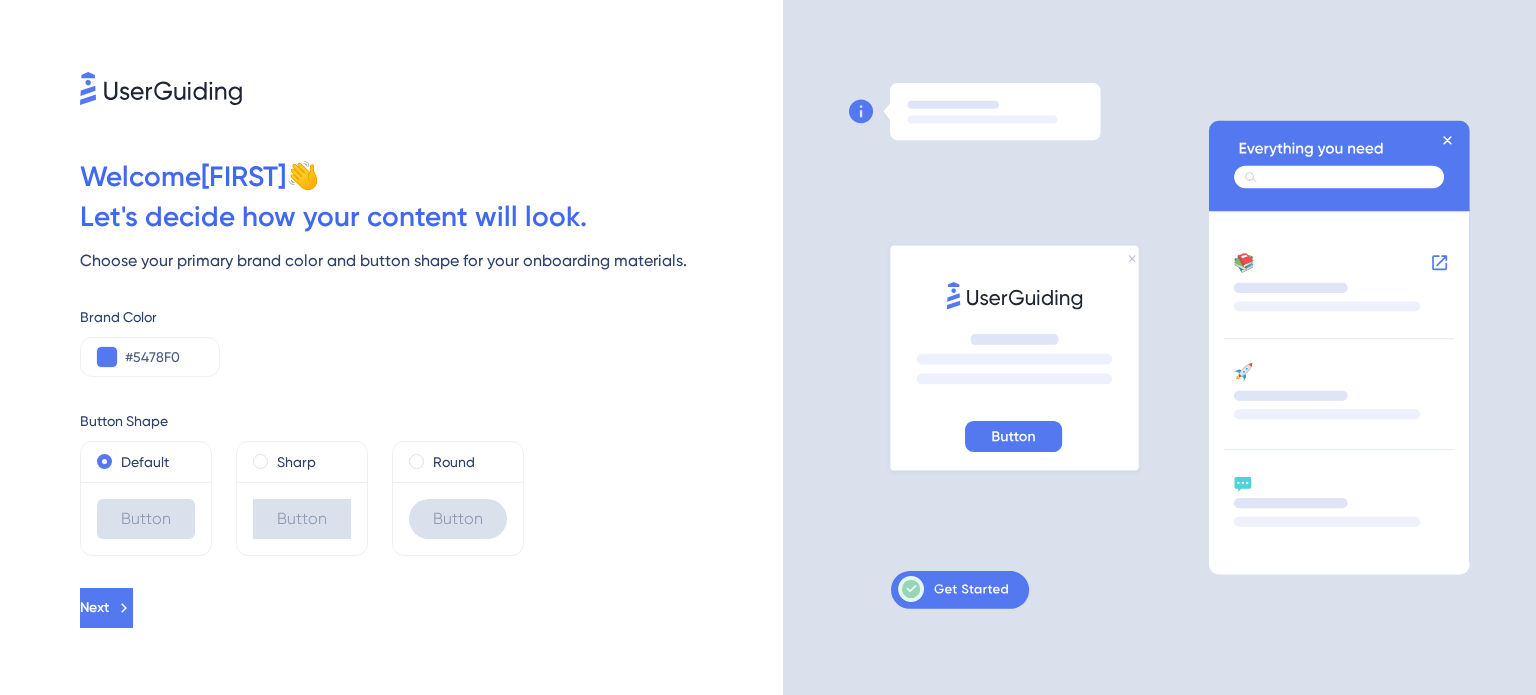scroll, scrollTop: 0, scrollLeft: 0, axis: both 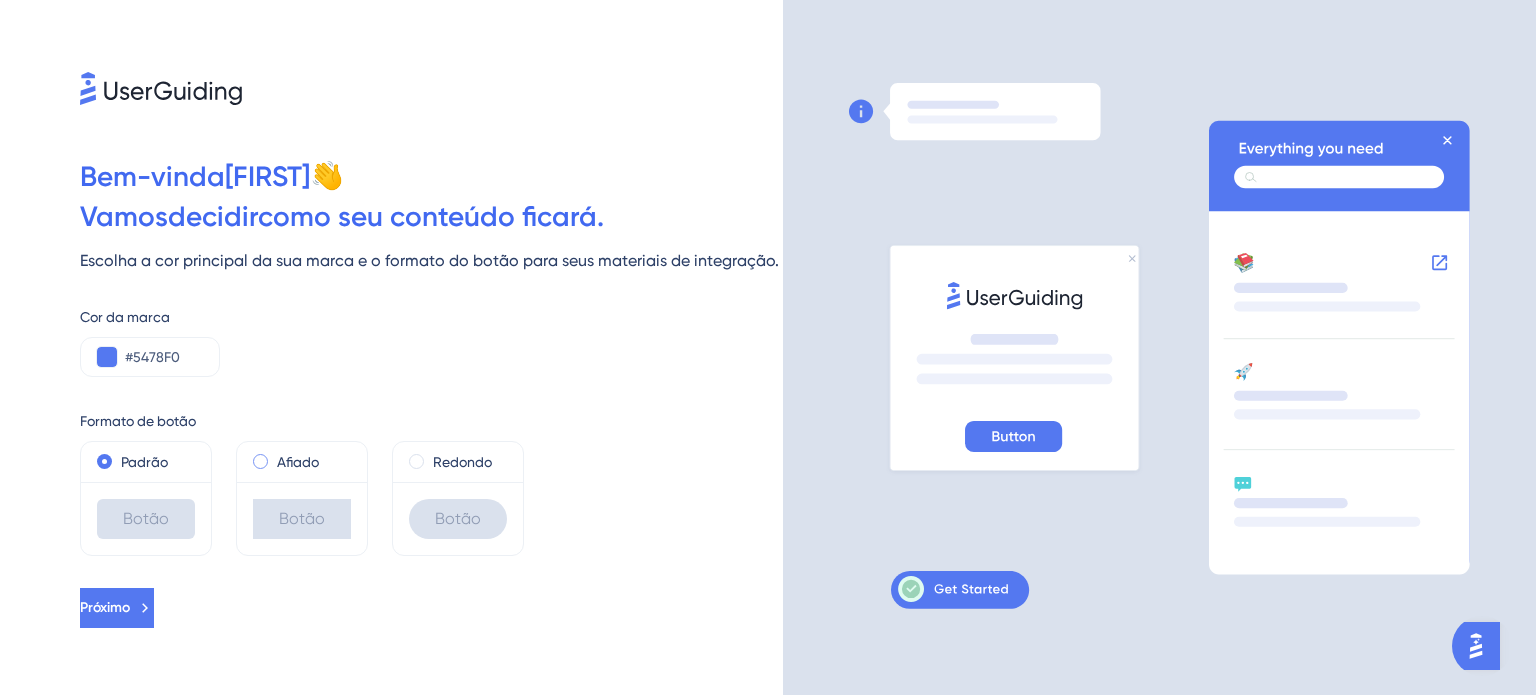 click on "Afiado" at bounding box center (302, 462) 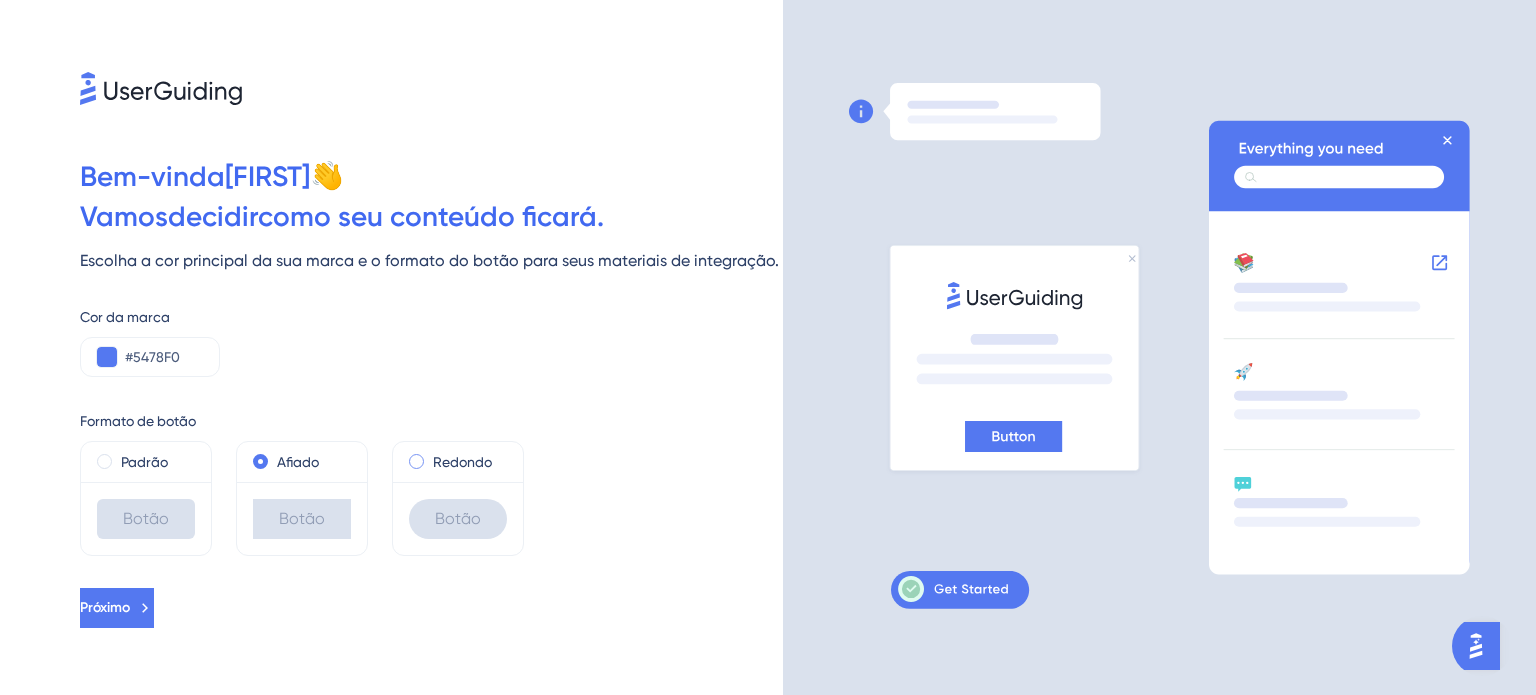 click on "Redondo" at bounding box center [458, 462] 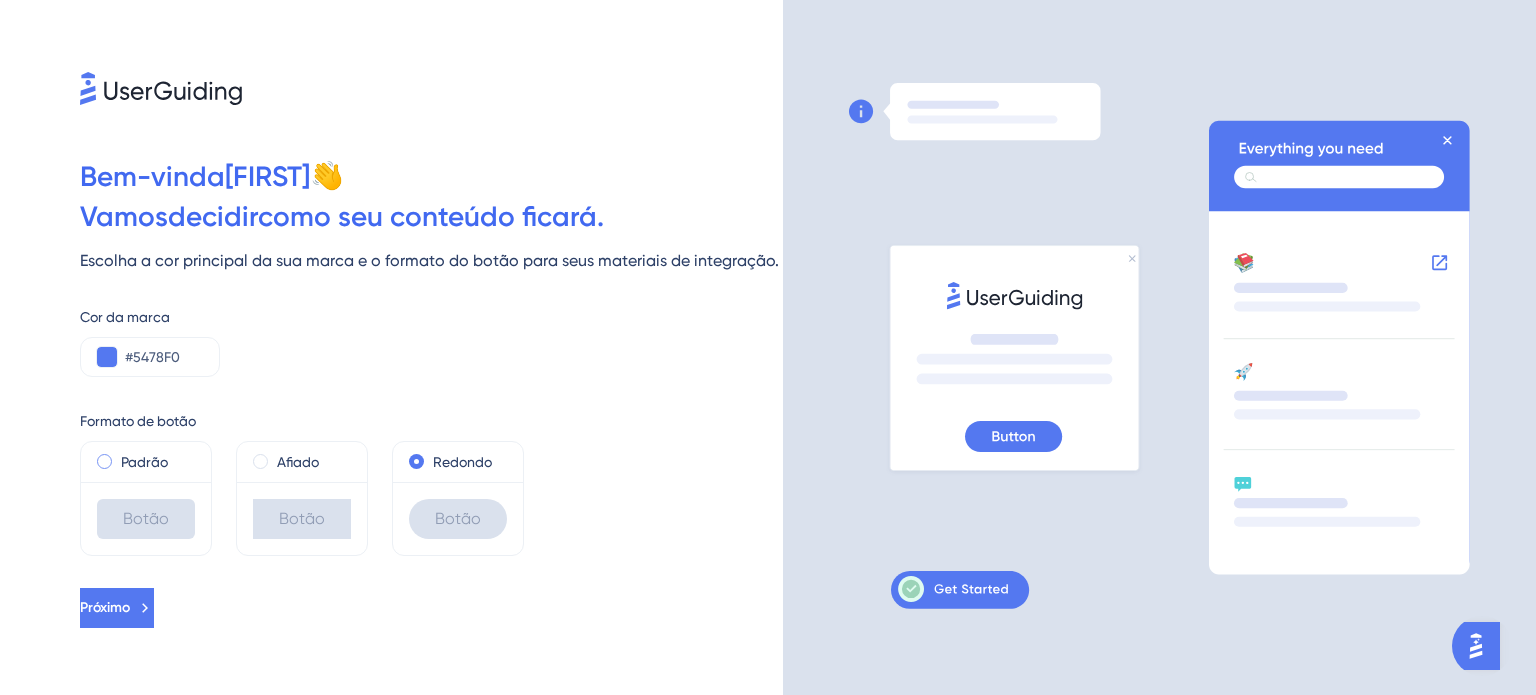 click at bounding box center (104, 461) 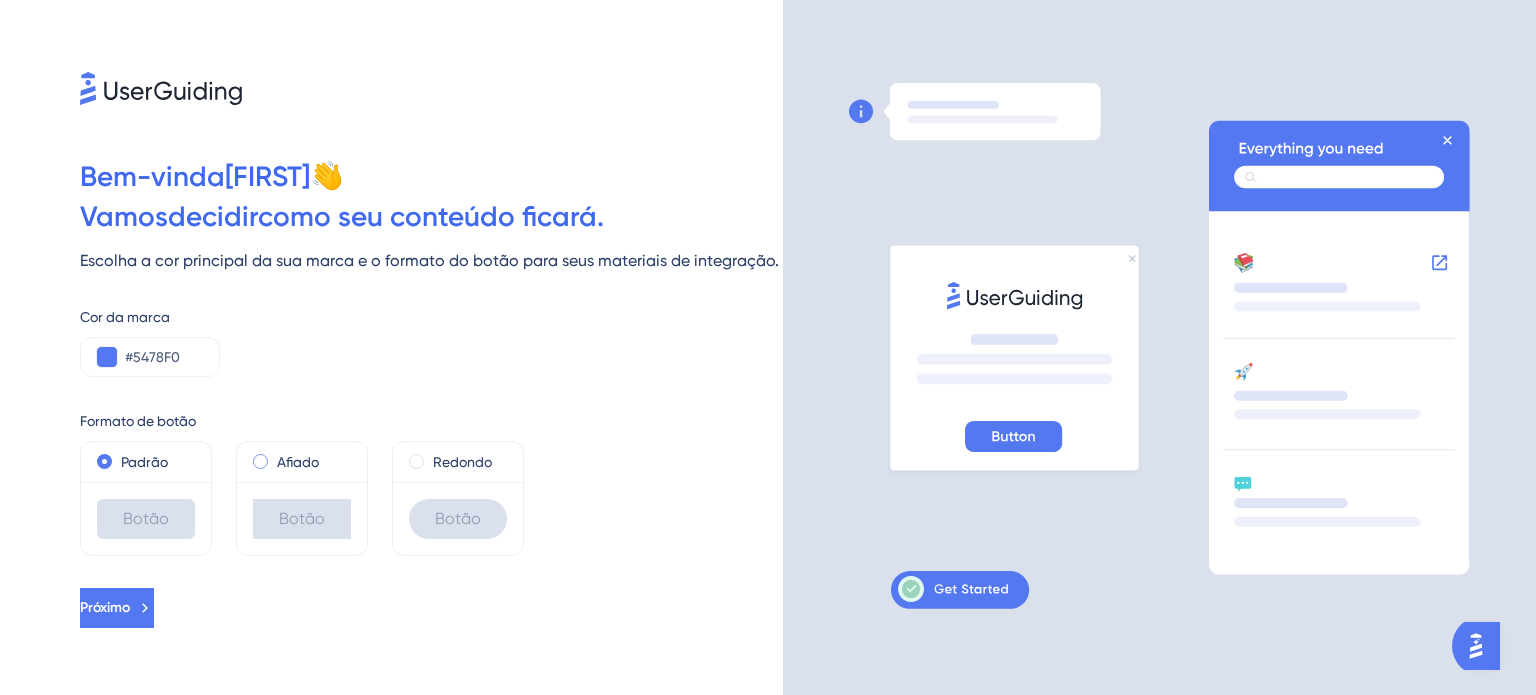 click on "Afiado" at bounding box center (302, 462) 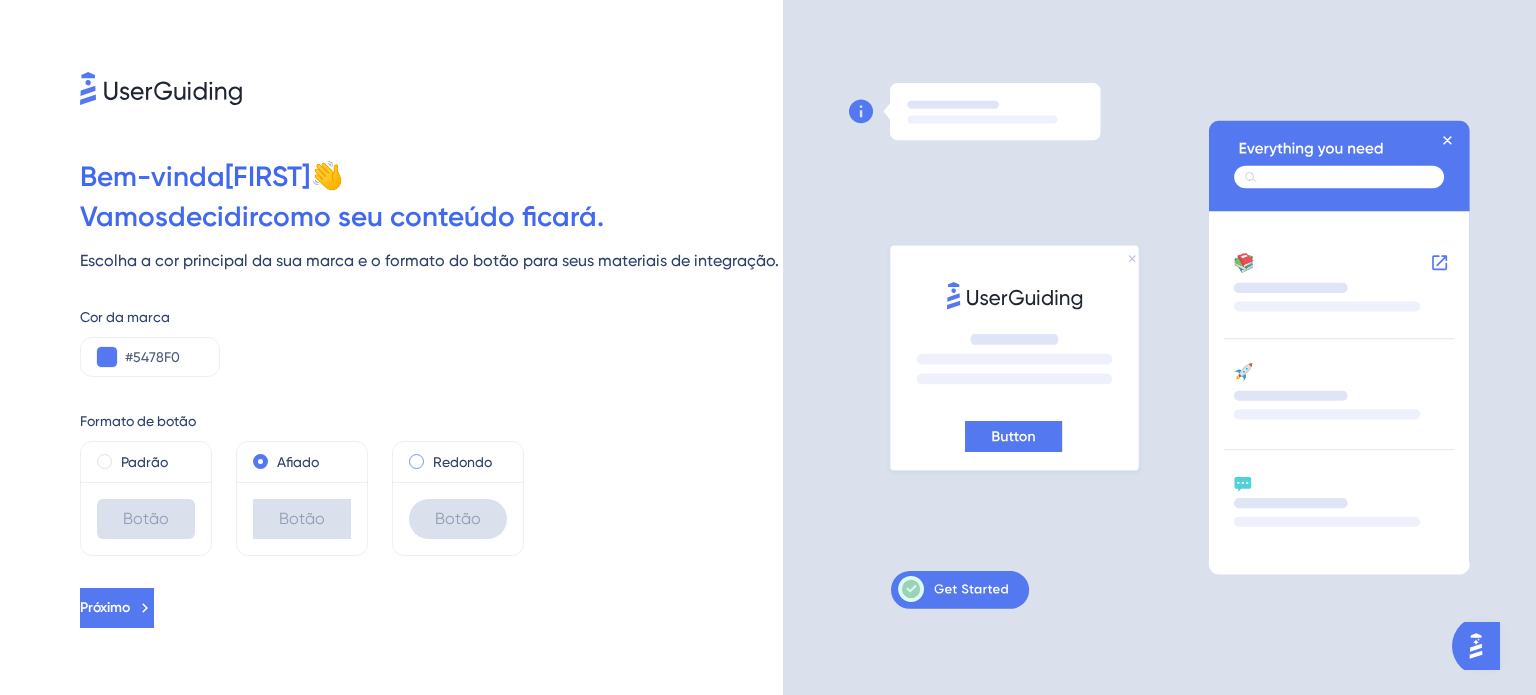 click at bounding box center (416, 461) 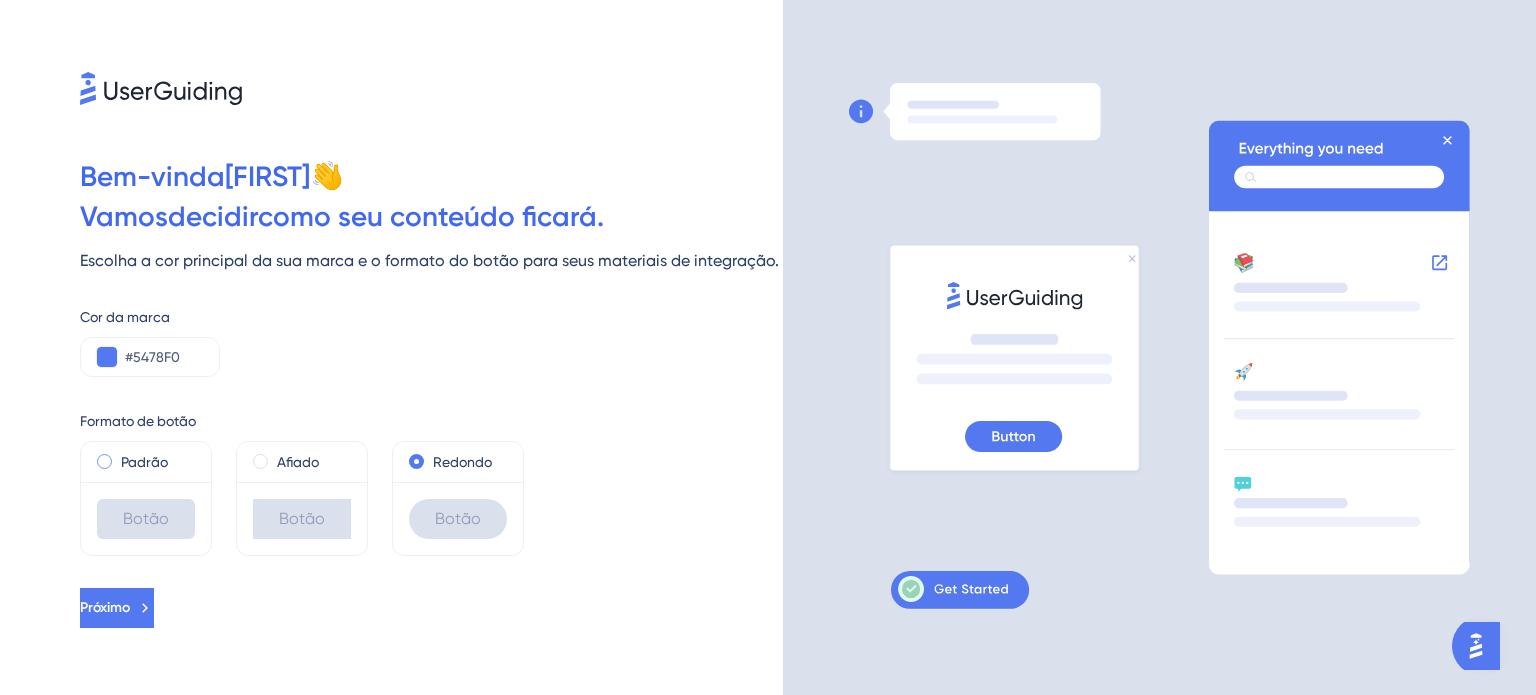 click on "Padrão" at bounding box center [144, 462] 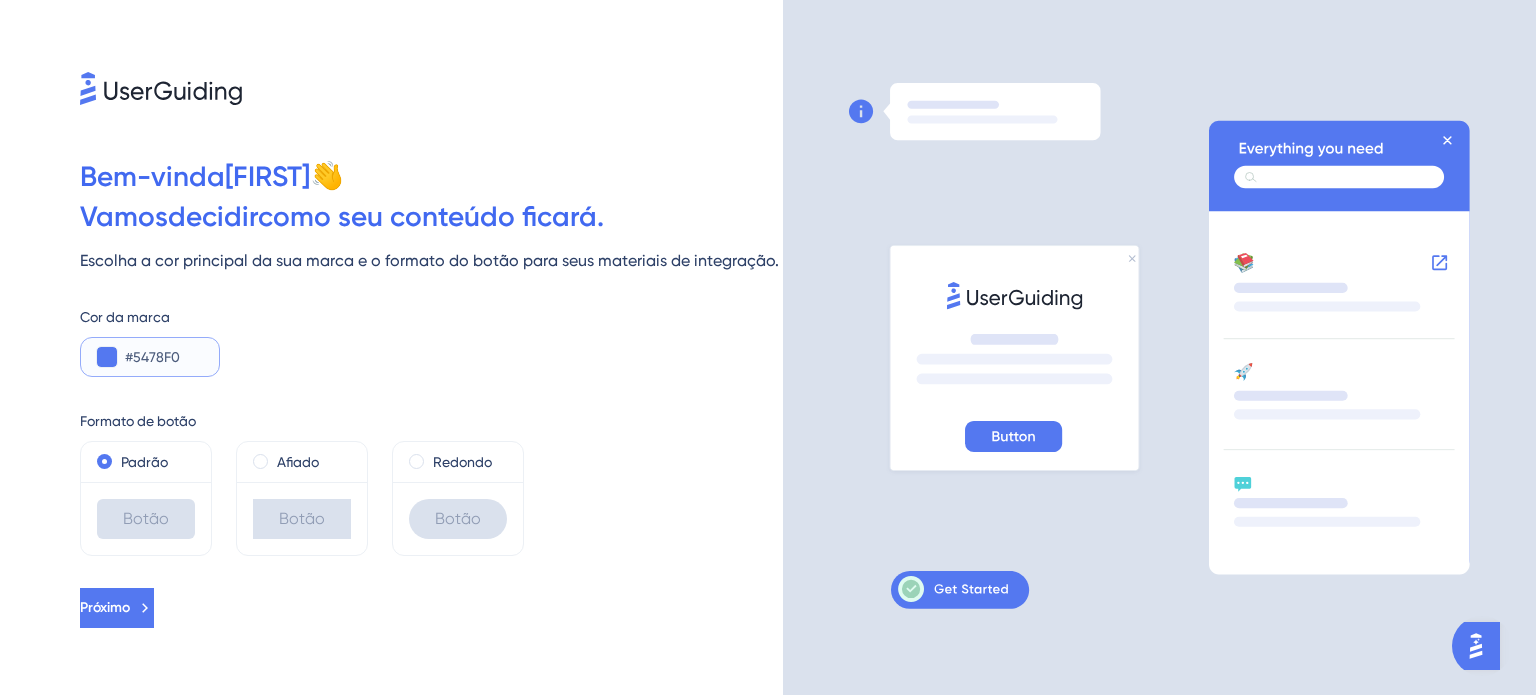 click at bounding box center [107, 357] 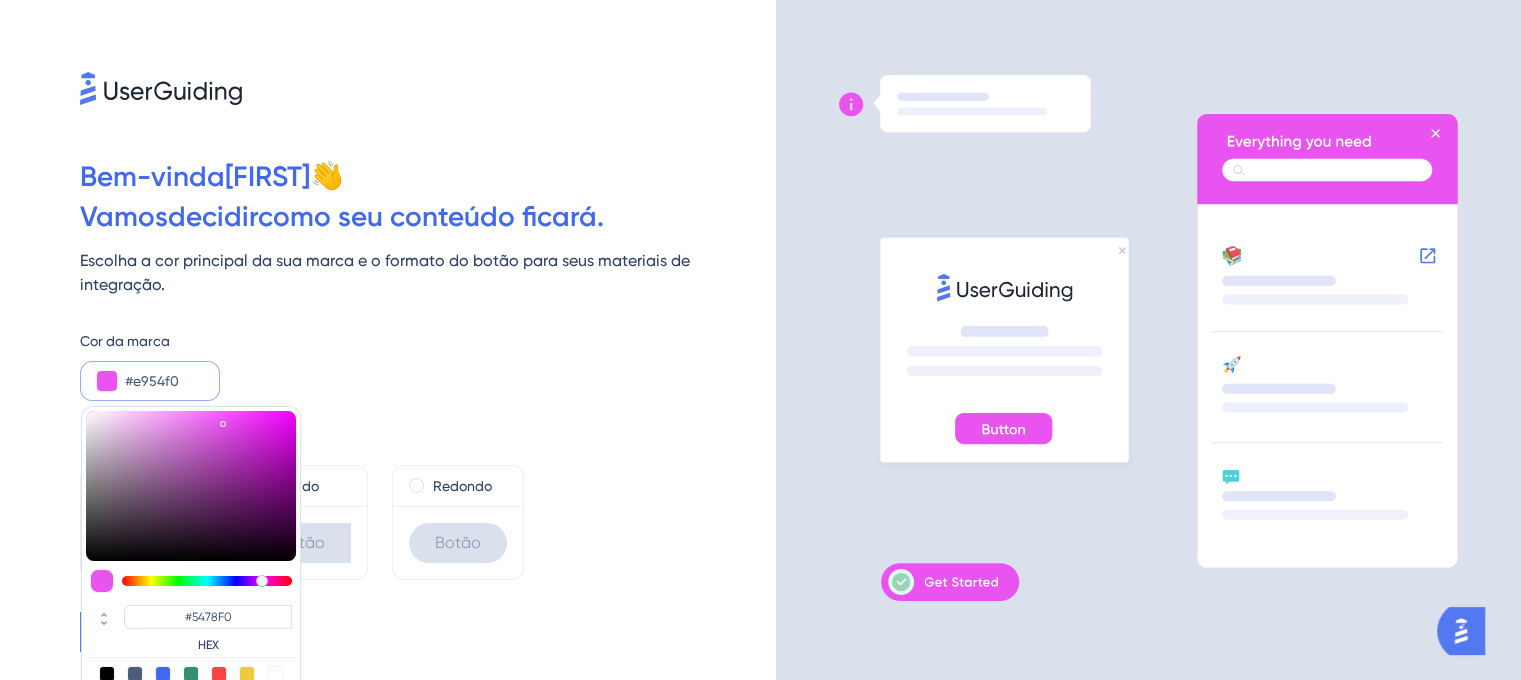 type on "#e954f0" 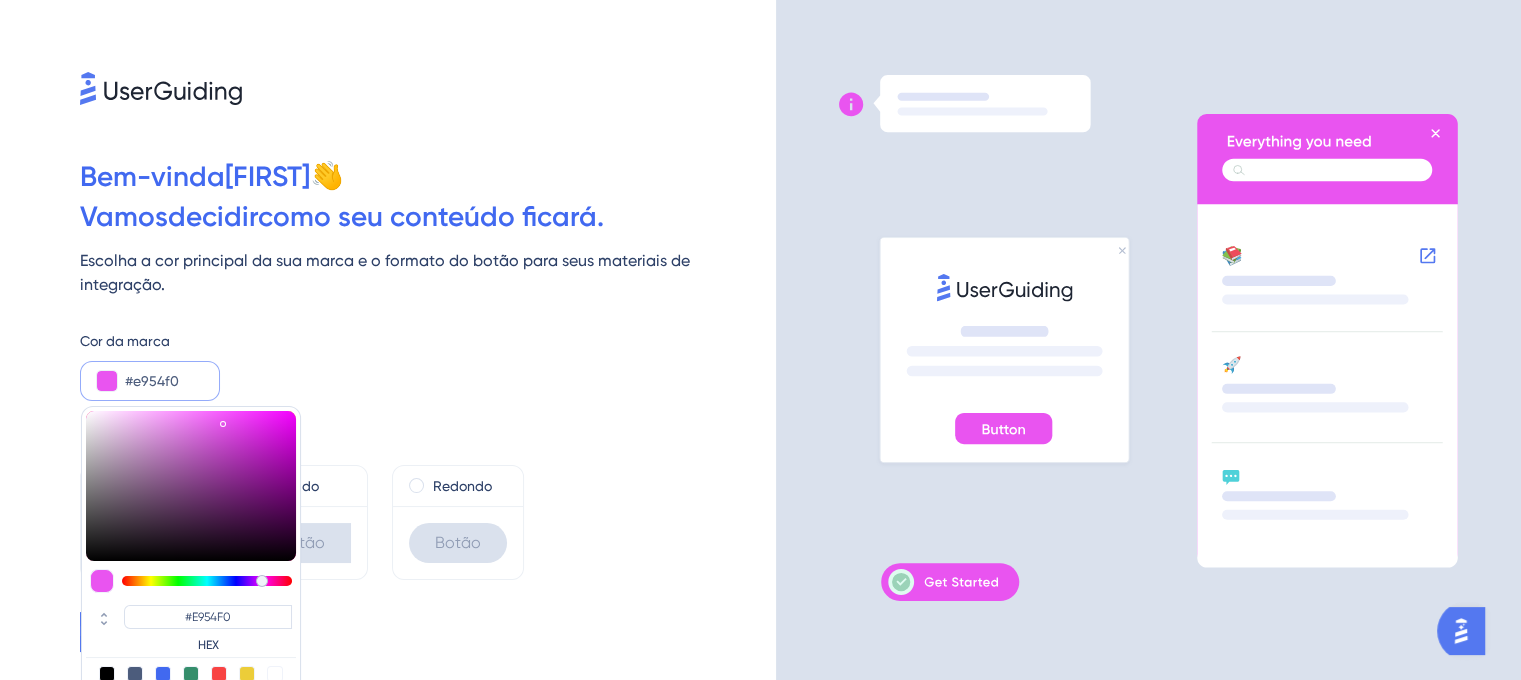 type on "#ef54f0" 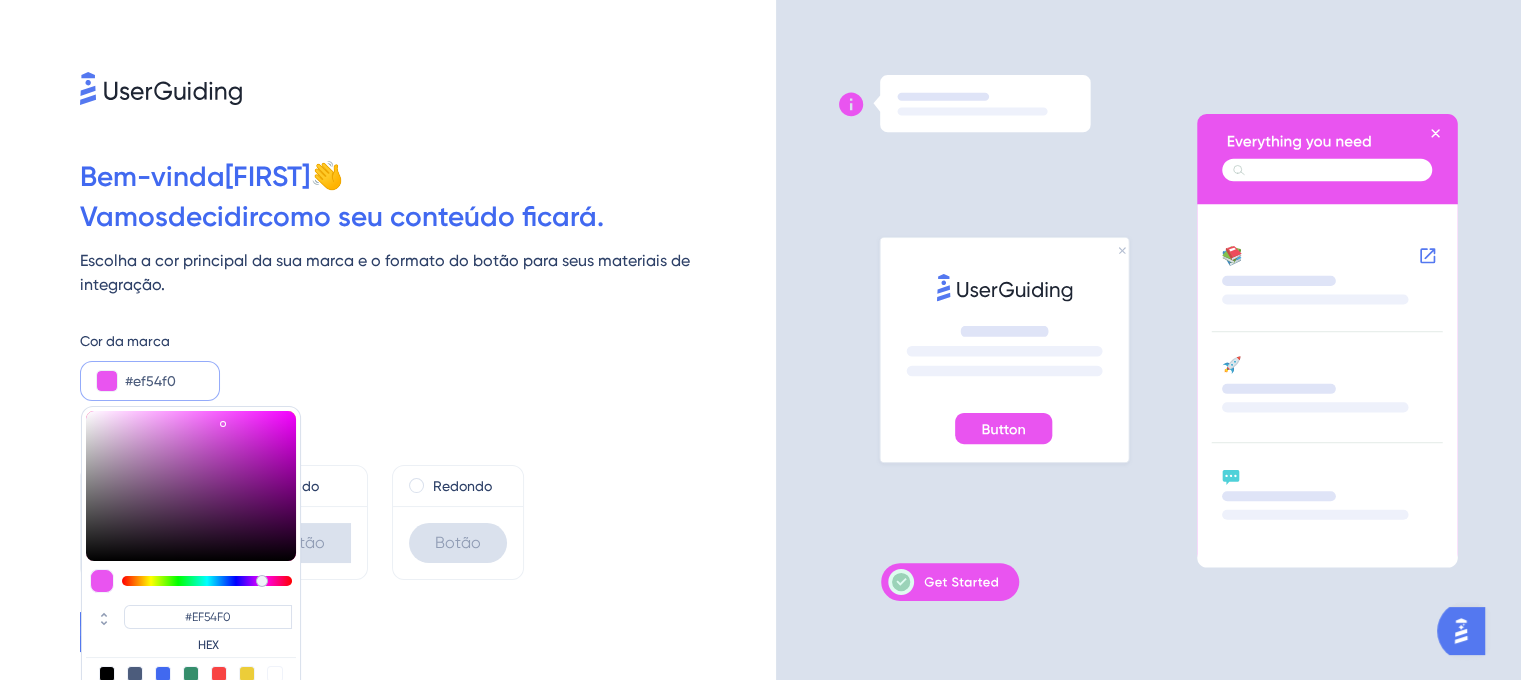 click at bounding box center (207, 581) 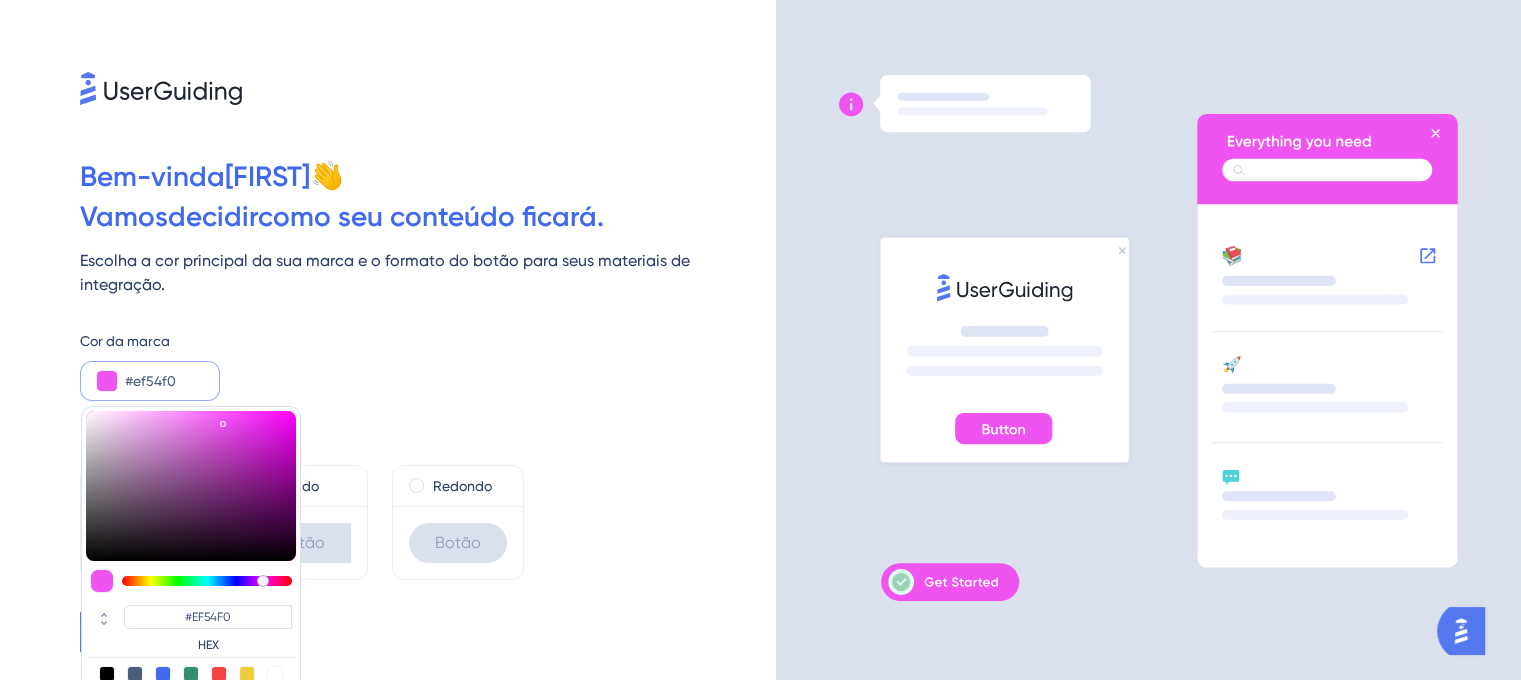 click on "Formato de botão Padrão Botão Afiado Botão Redondo Botão" at bounding box center [428, 490] 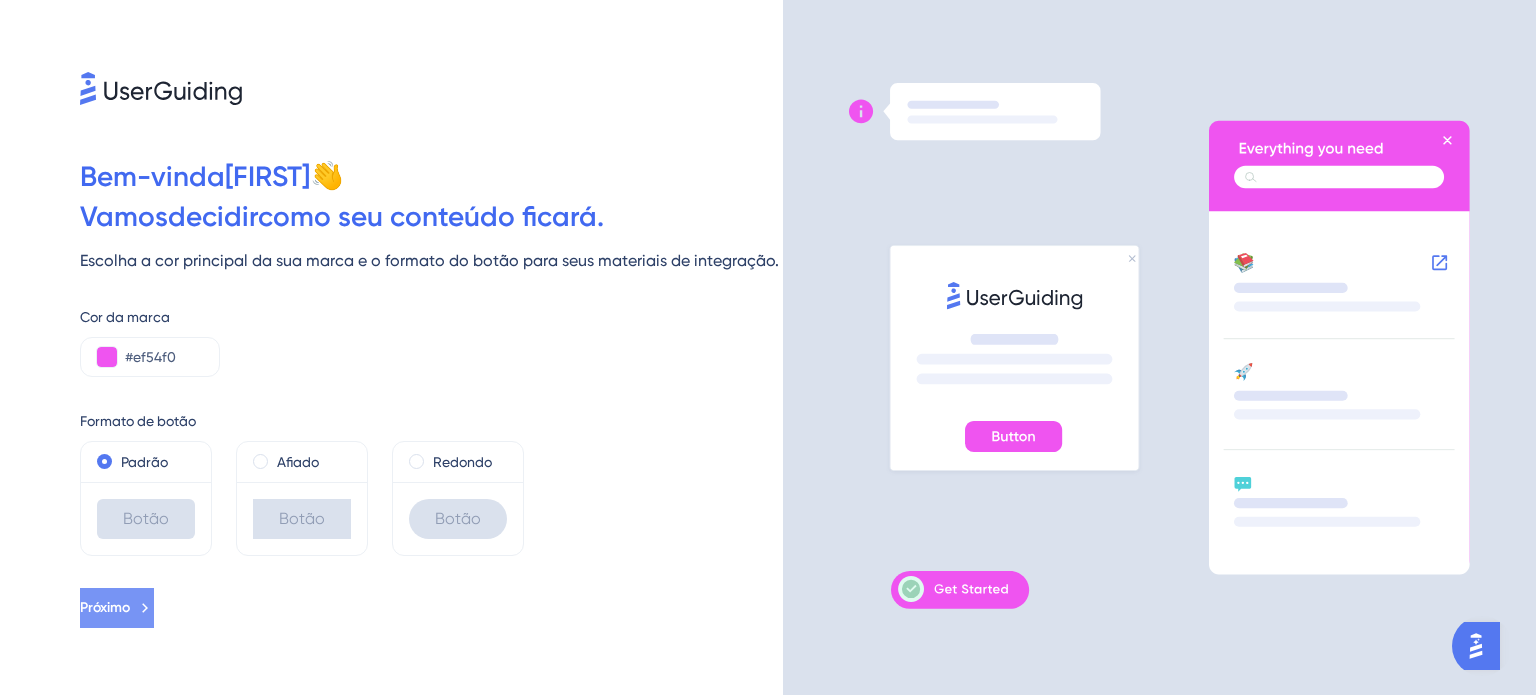click on "Próximo" at bounding box center [117, 608] 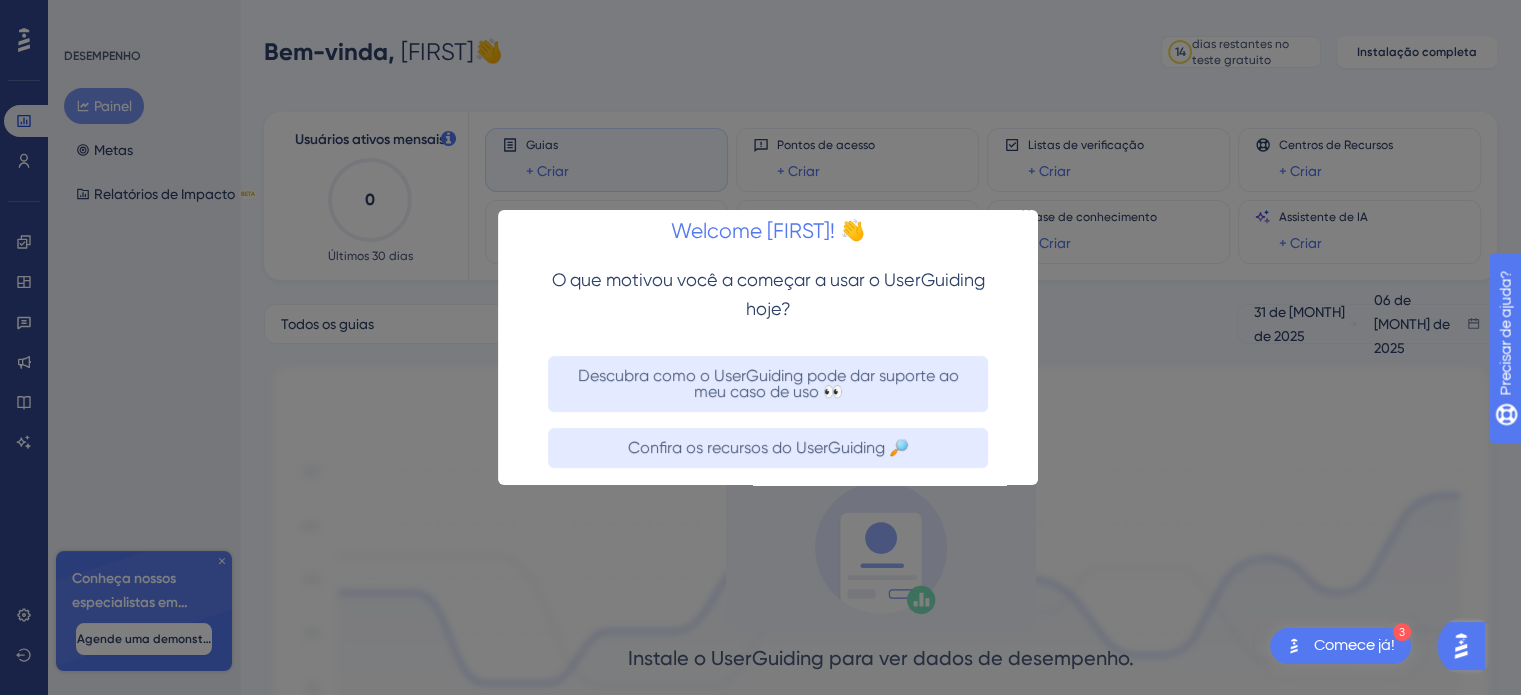 scroll, scrollTop: 0, scrollLeft: 0, axis: both 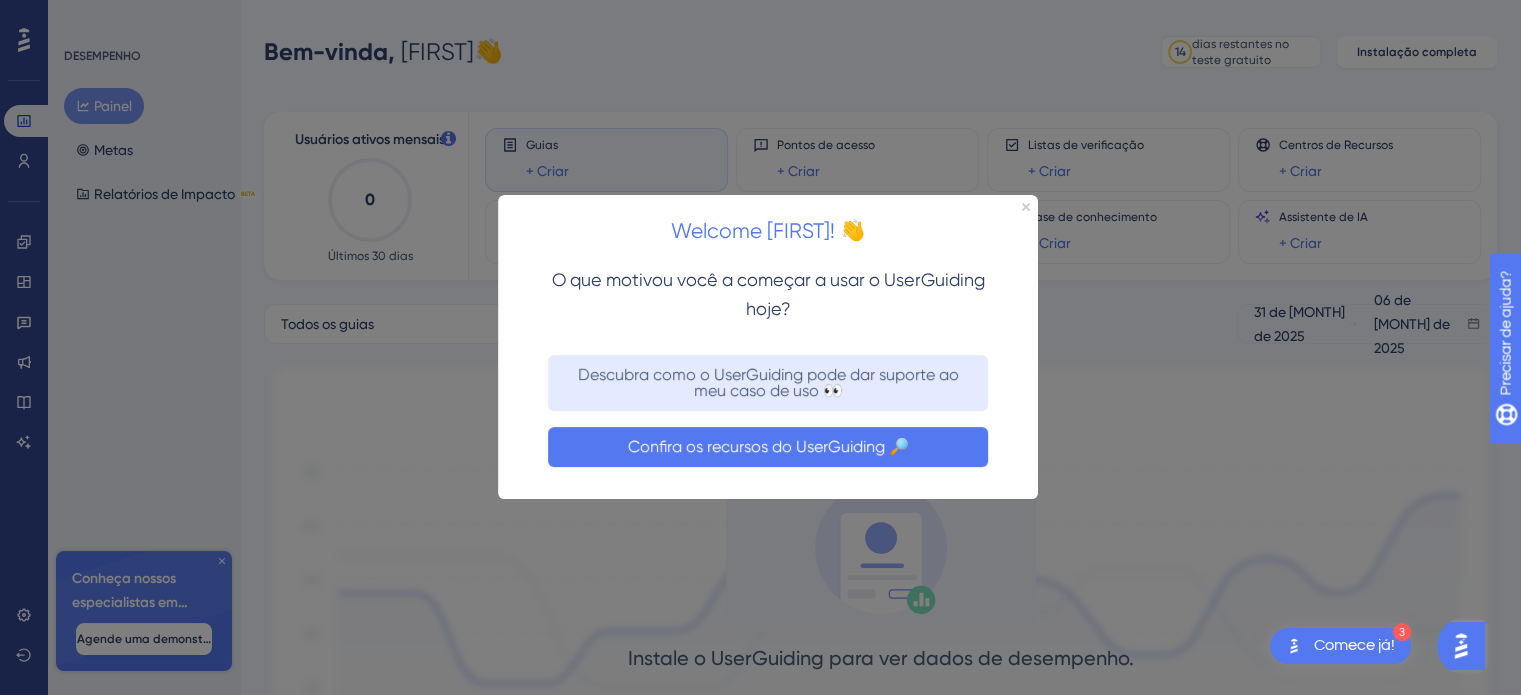 click on "Confira os recursos do UserGuiding 🔎" at bounding box center [768, 447] 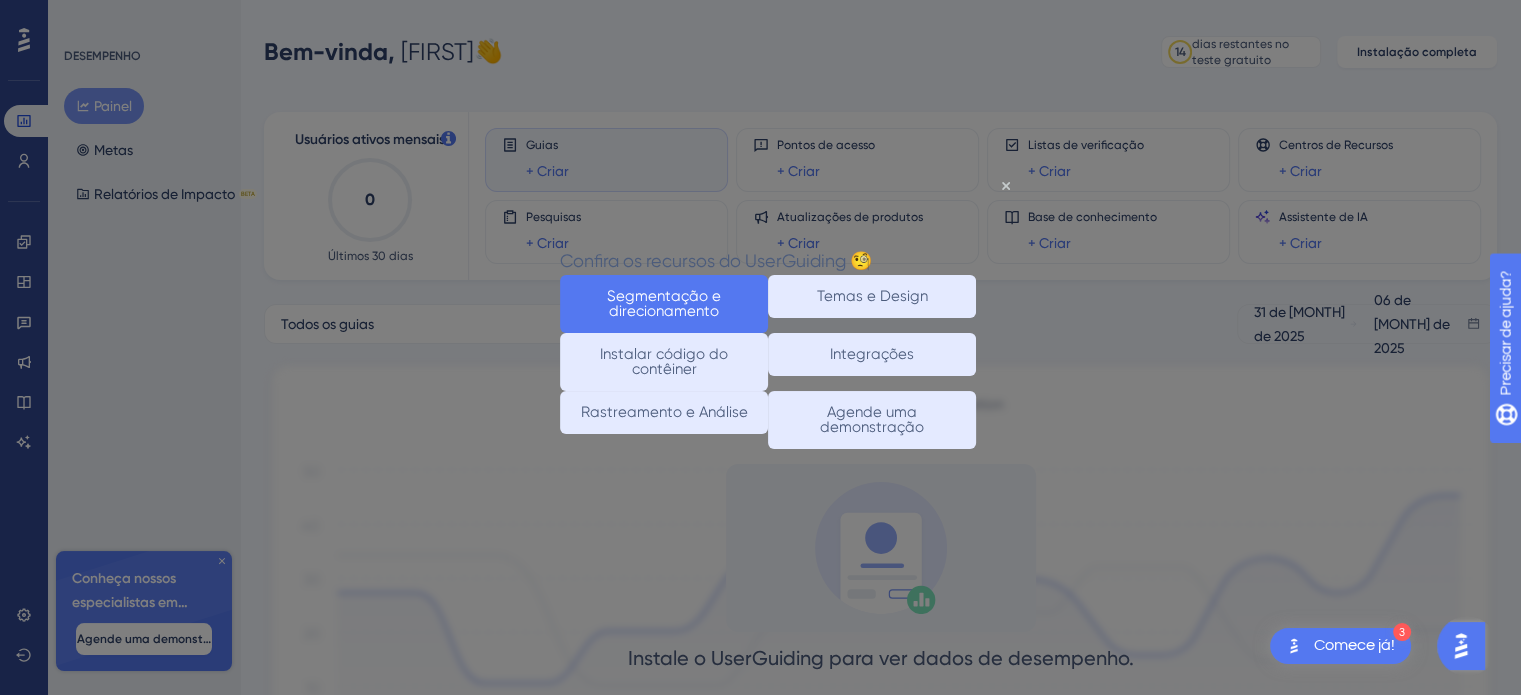 click on "Segmentação e direcionamento" at bounding box center (666, 302) 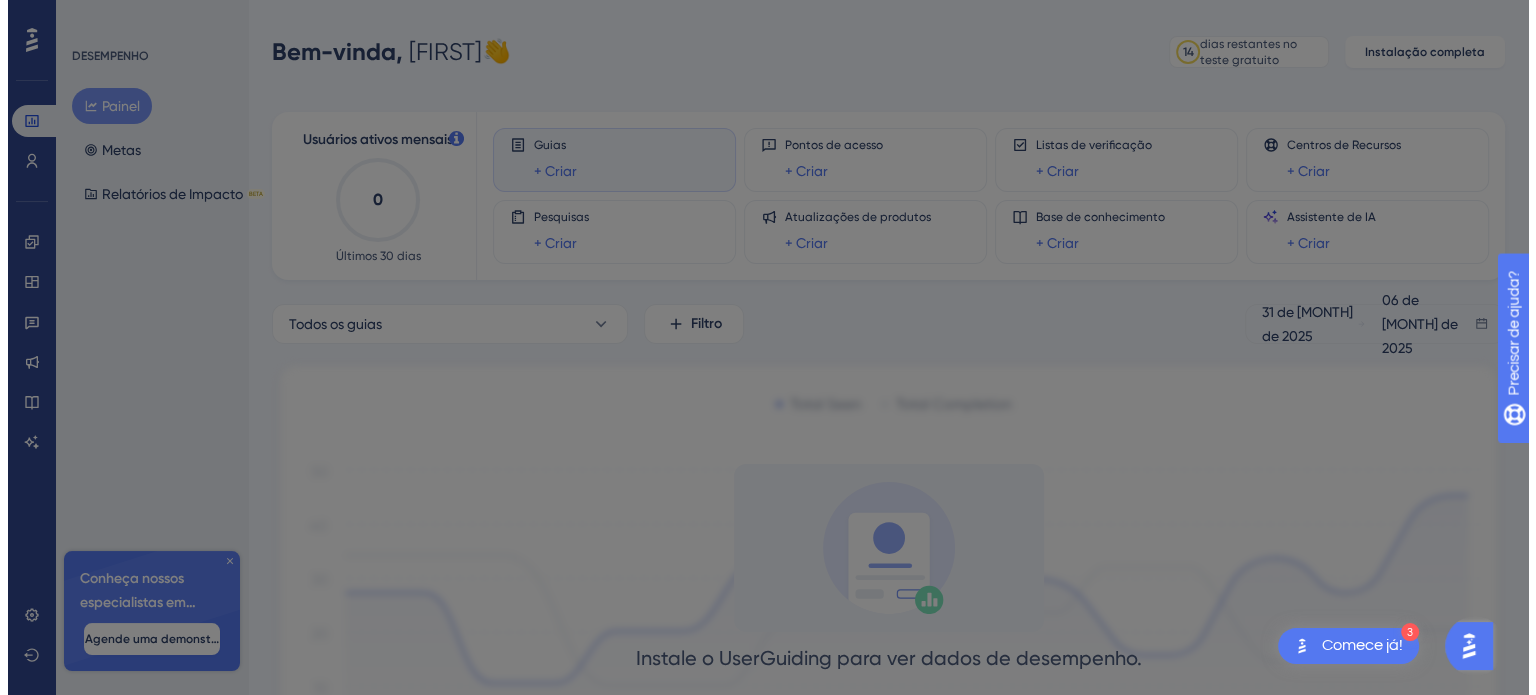 scroll, scrollTop: 0, scrollLeft: 0, axis: both 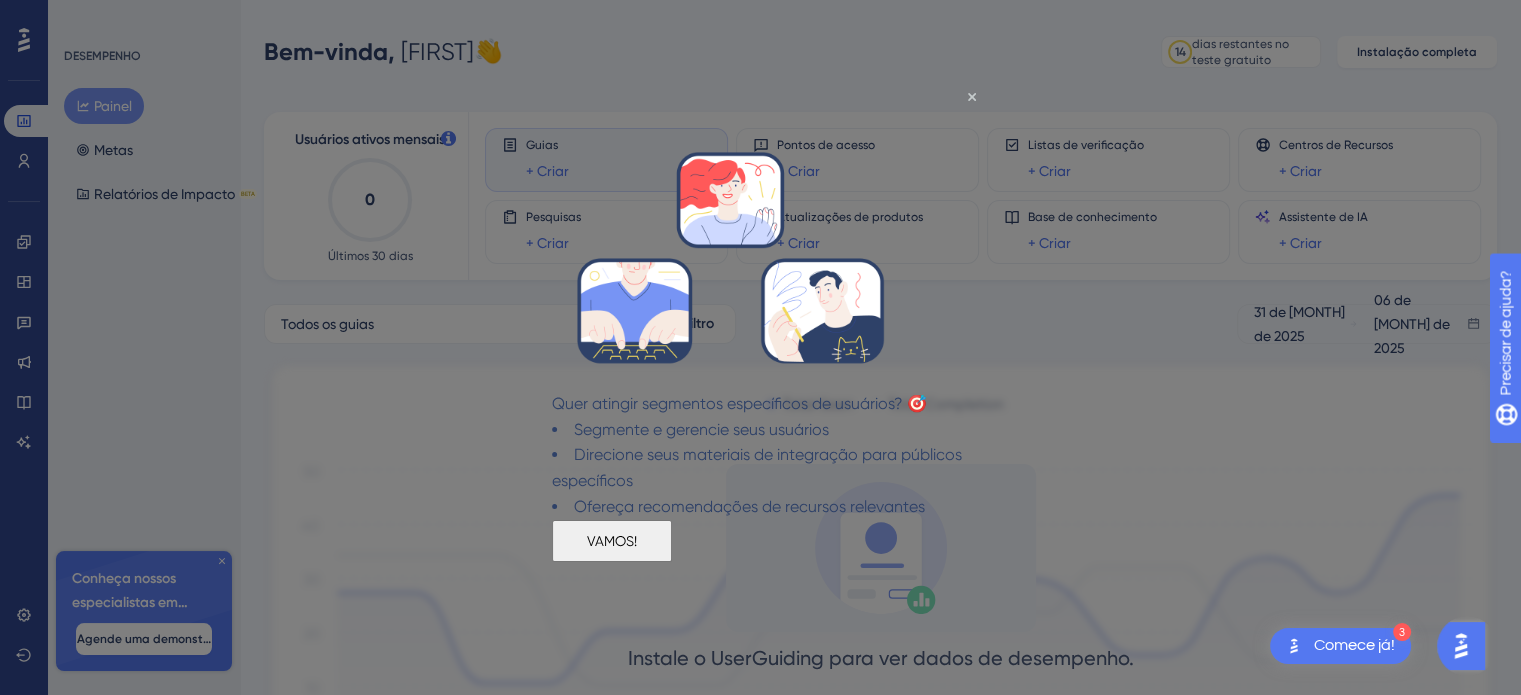 click on "VAMOS!" at bounding box center (612, 540) 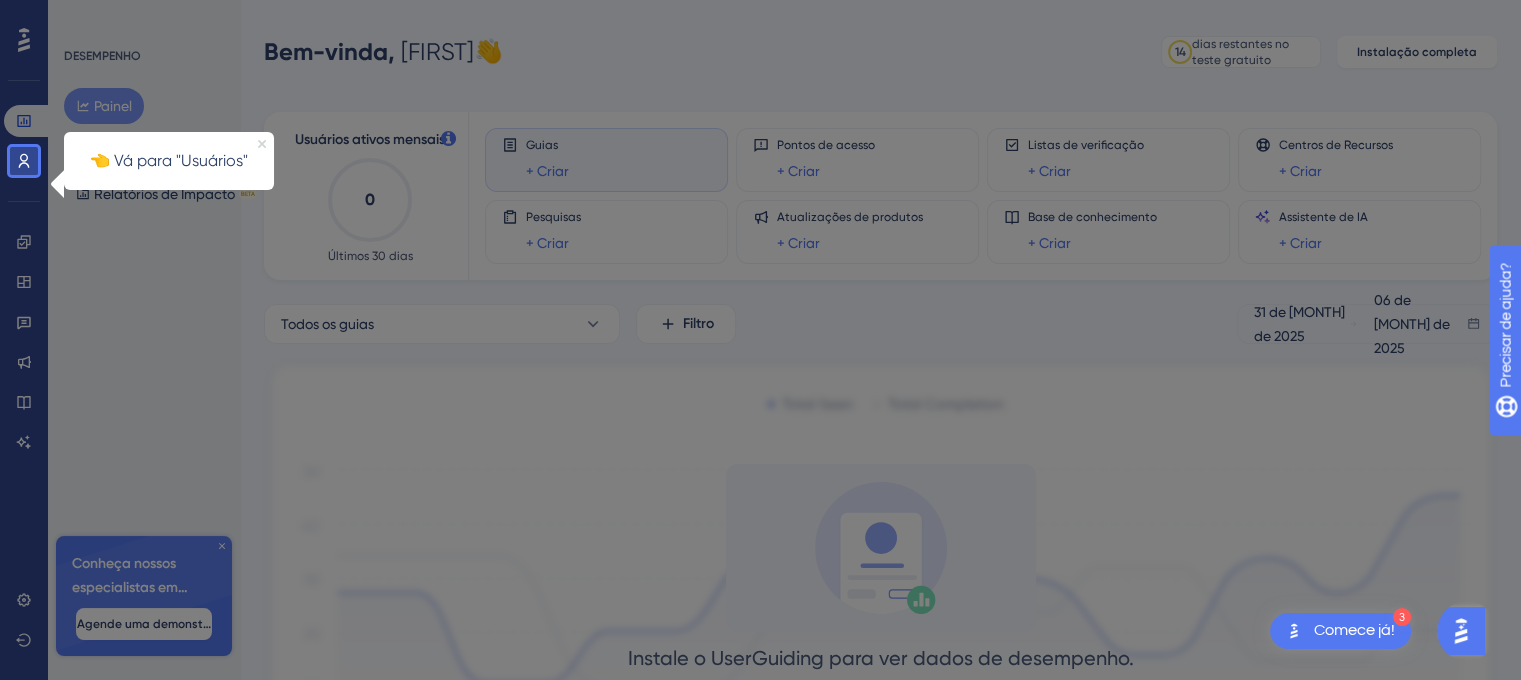 click 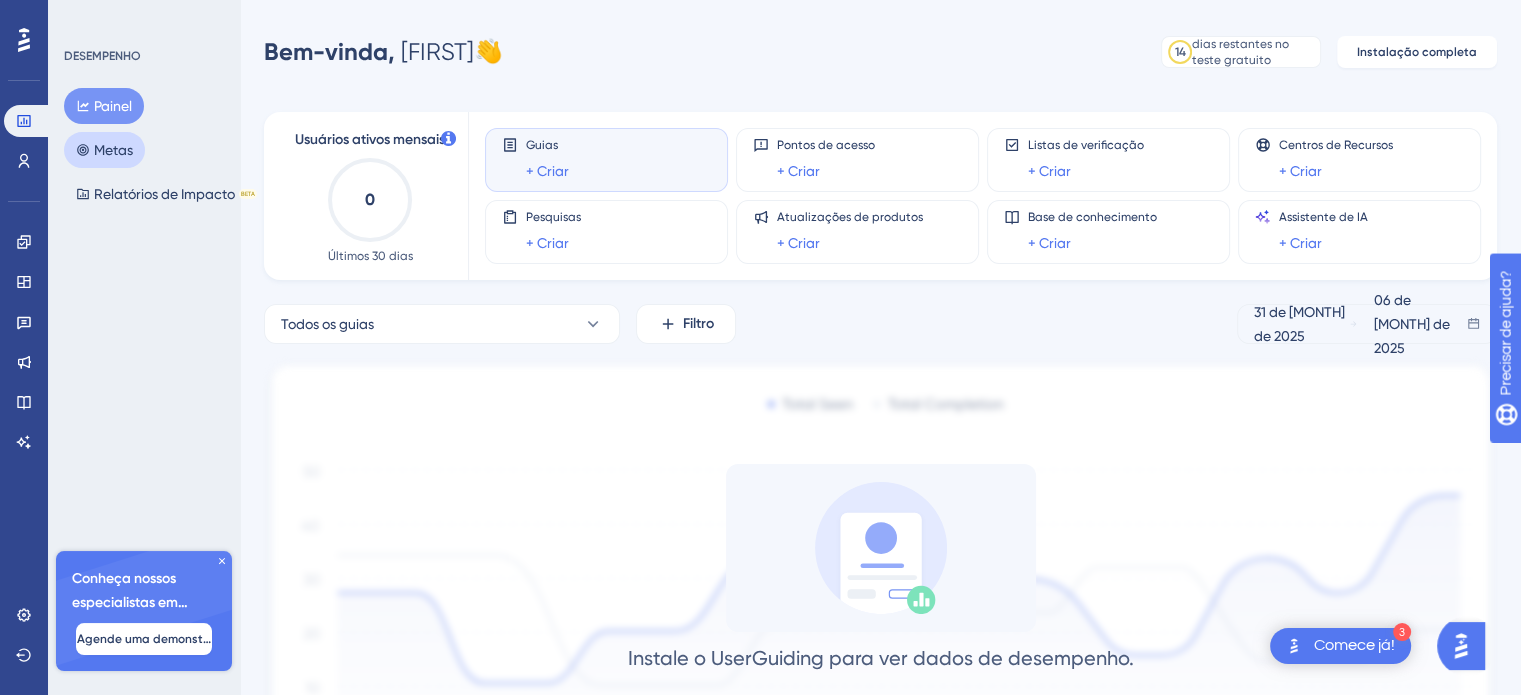 click on "Metas" at bounding box center [113, 150] 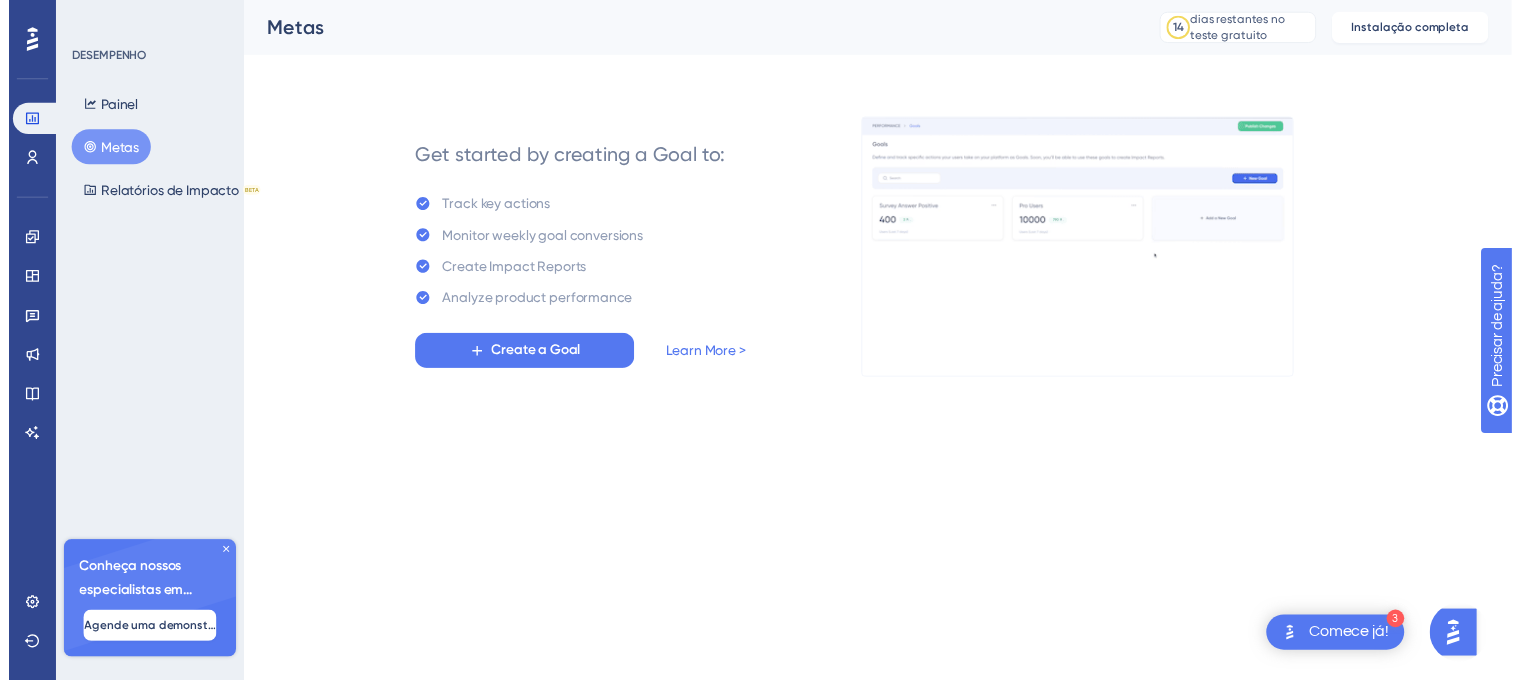 scroll, scrollTop: 0, scrollLeft: 0, axis: both 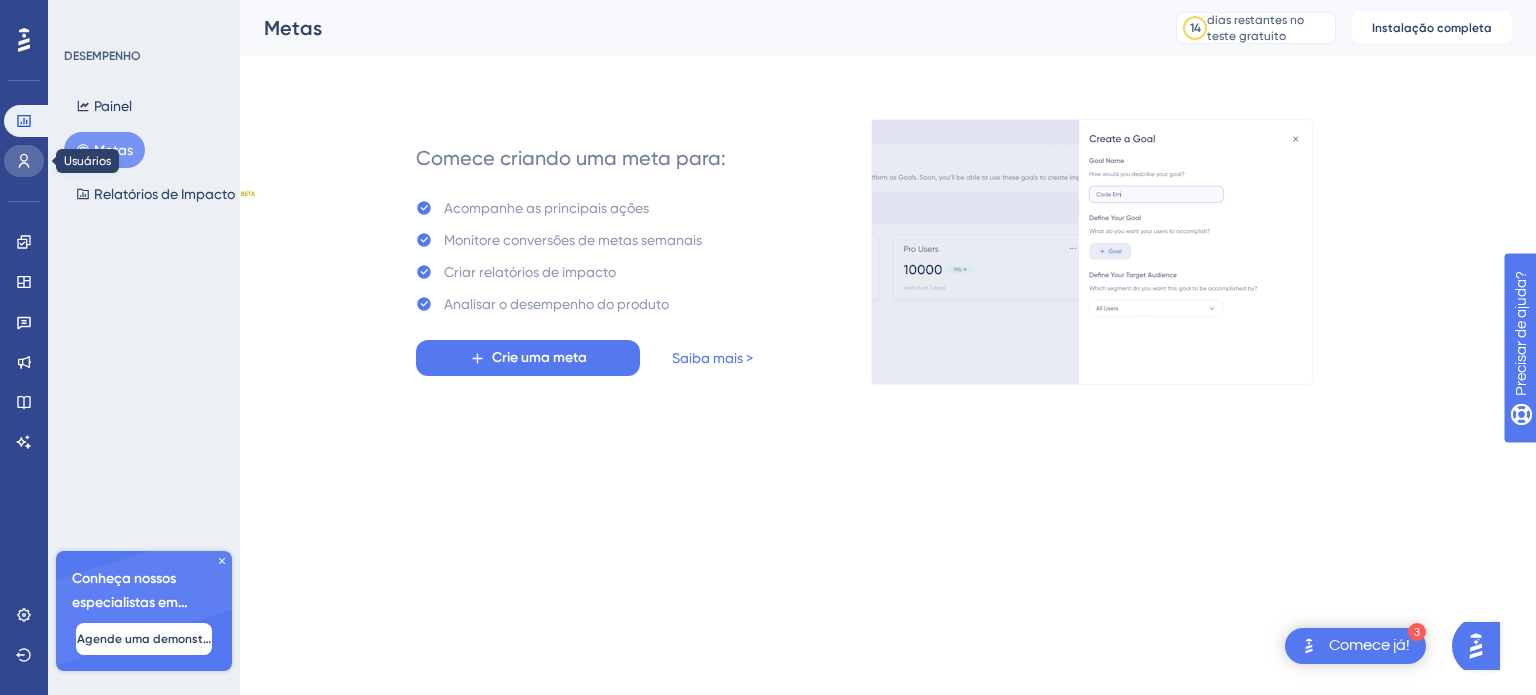 click at bounding box center (24, 161) 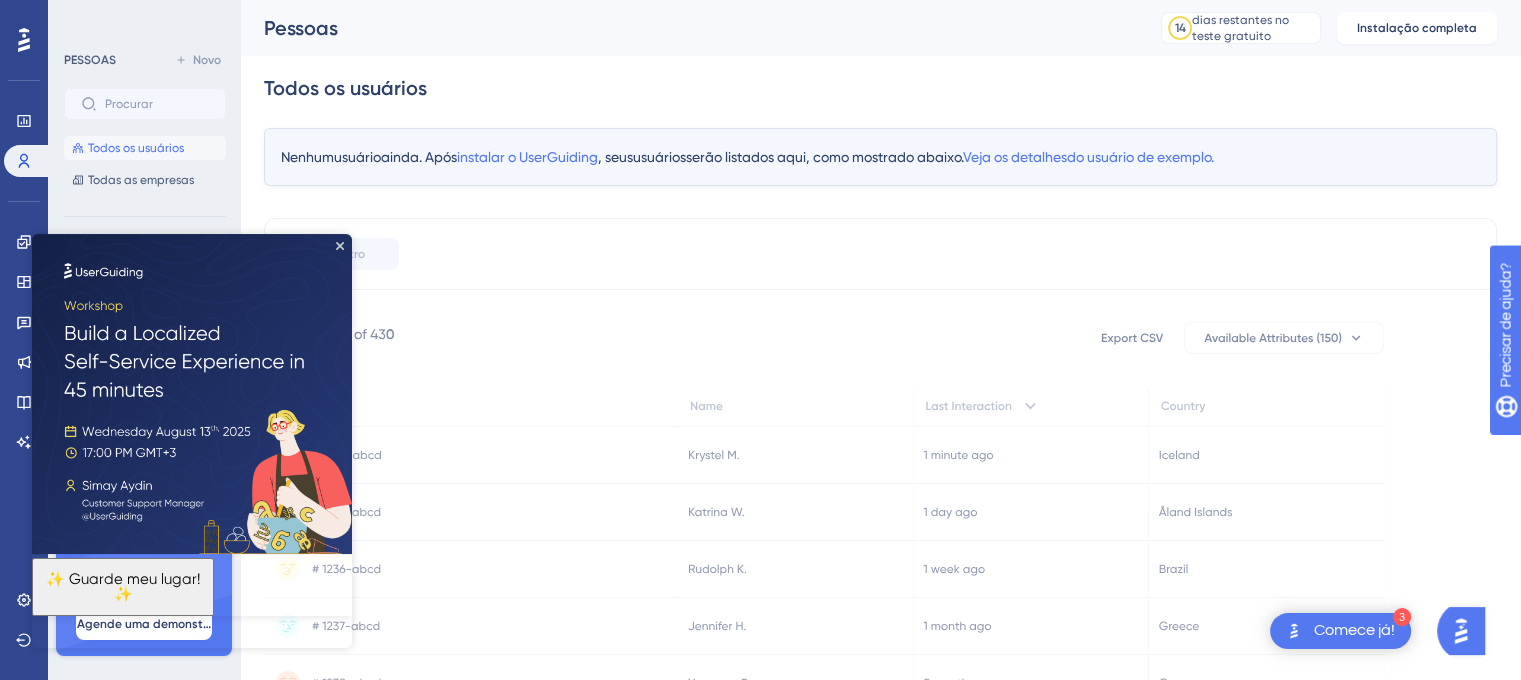 click at bounding box center [192, 394] 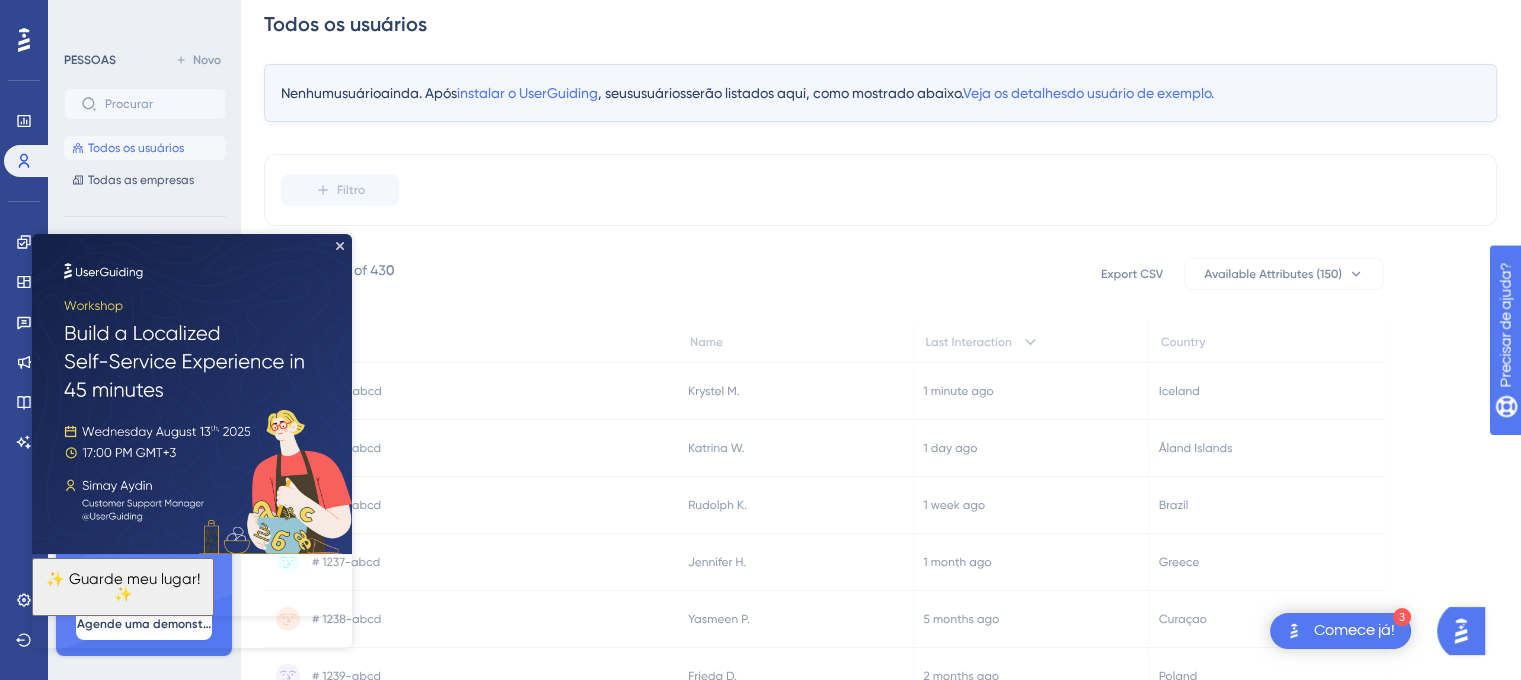 scroll, scrollTop: 100, scrollLeft: 0, axis: vertical 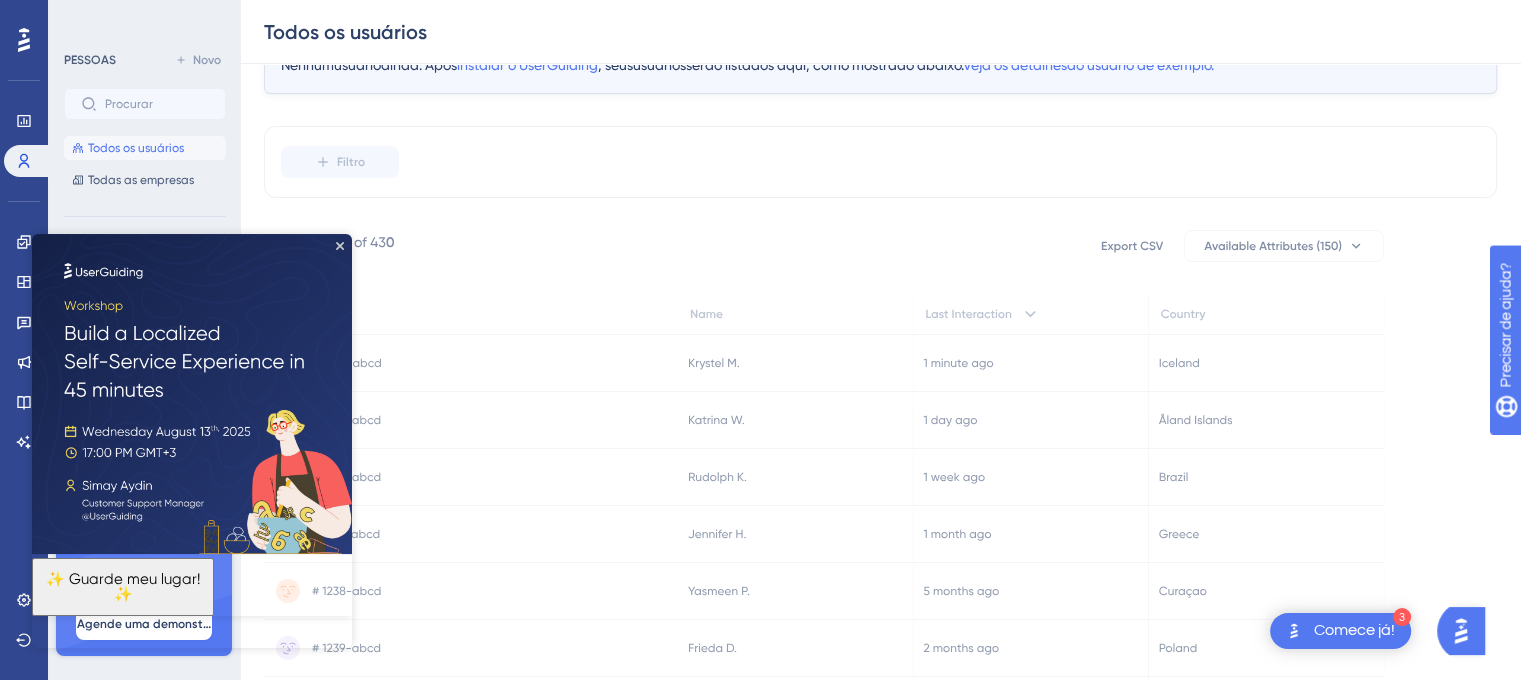 click on "✨ Guarde meu lugar!✨" at bounding box center [123, 586] 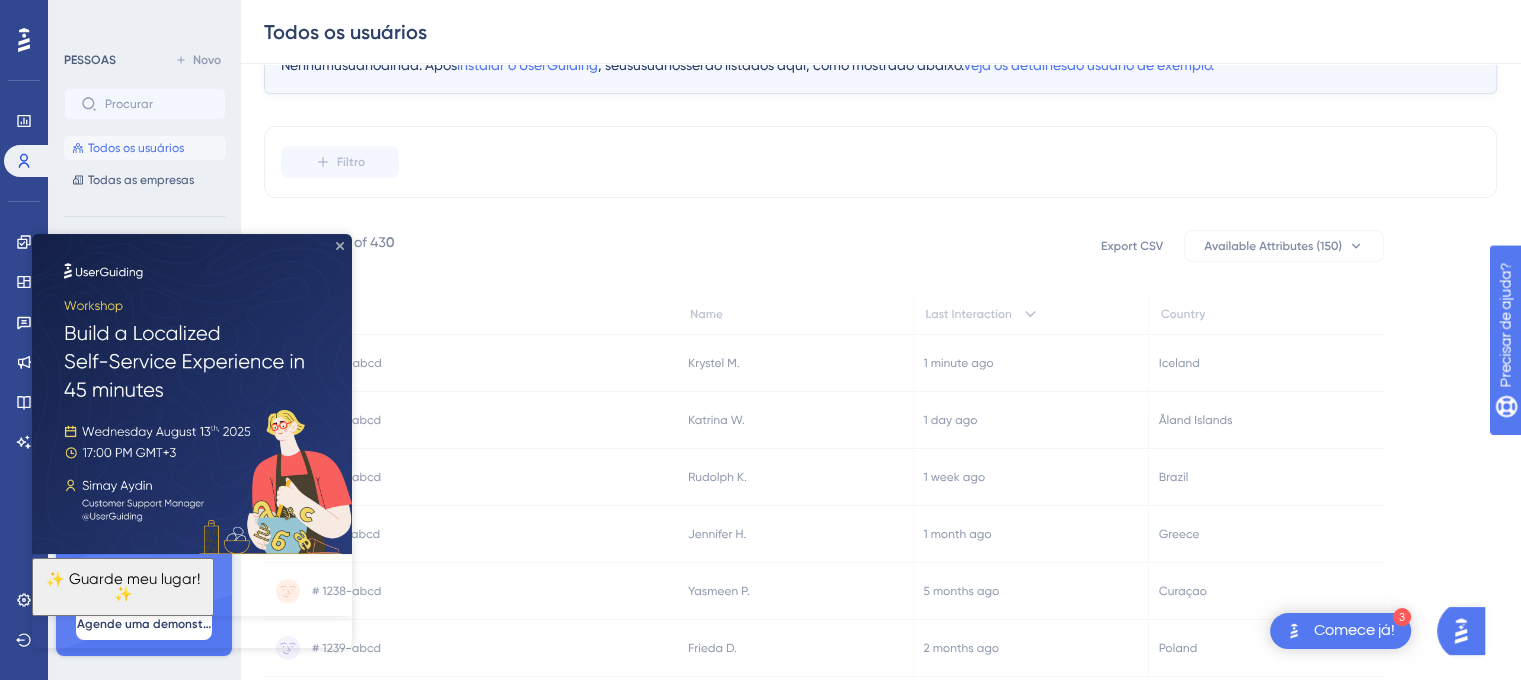 click 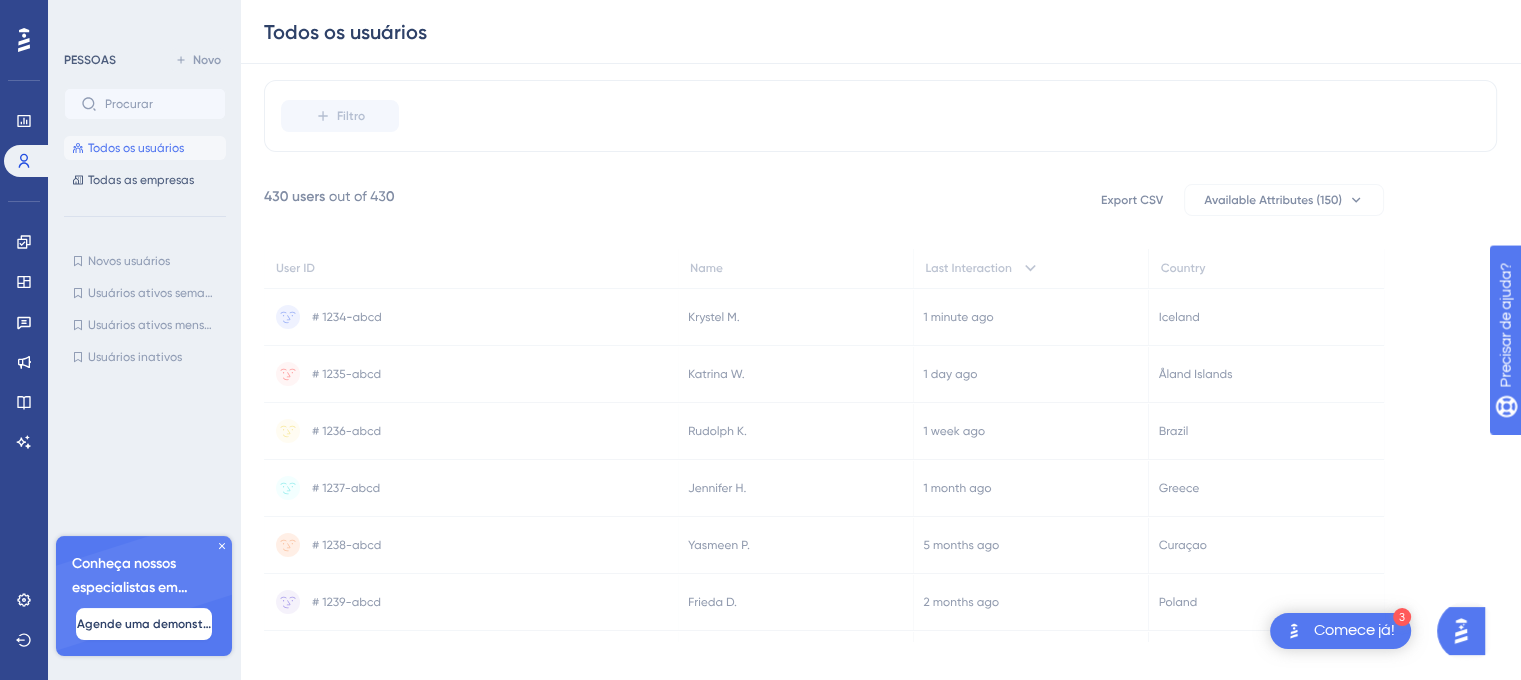 scroll, scrollTop: 172, scrollLeft: 0, axis: vertical 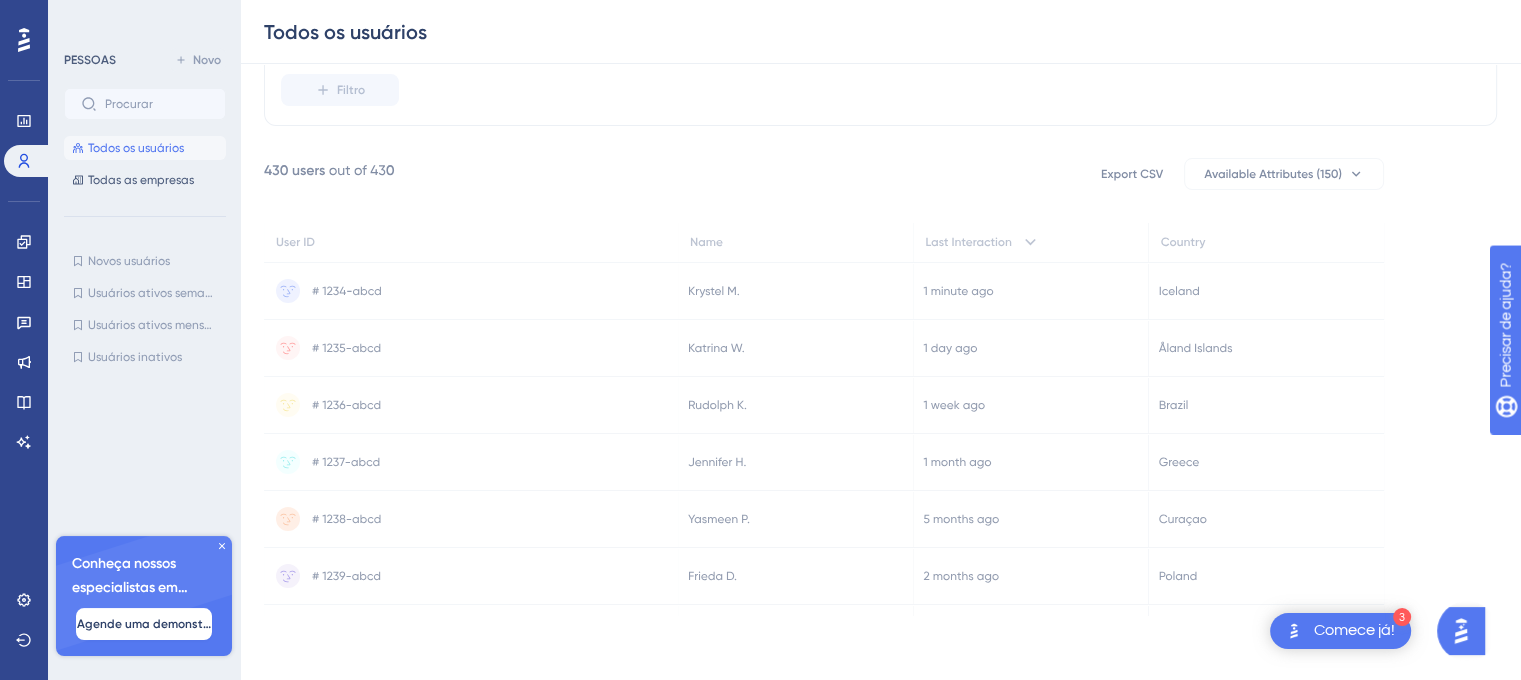 click 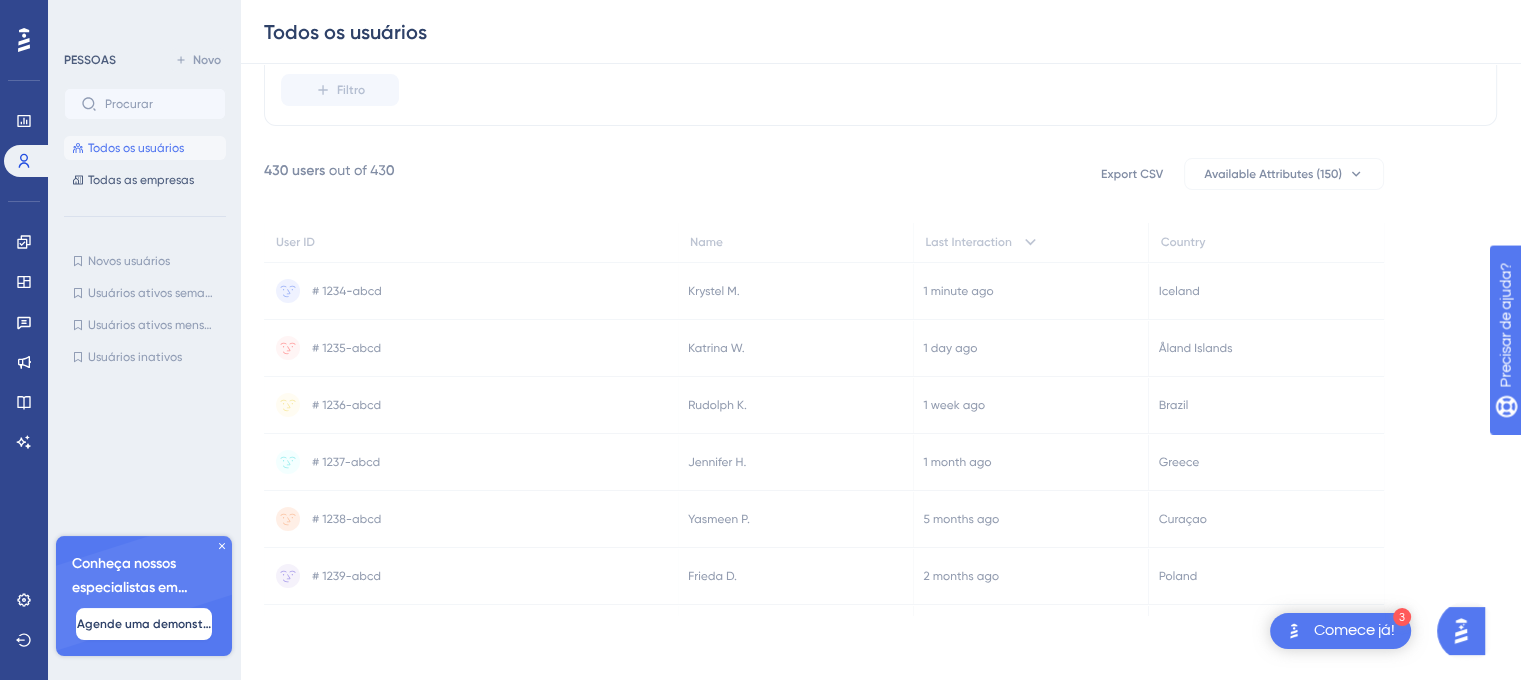 click 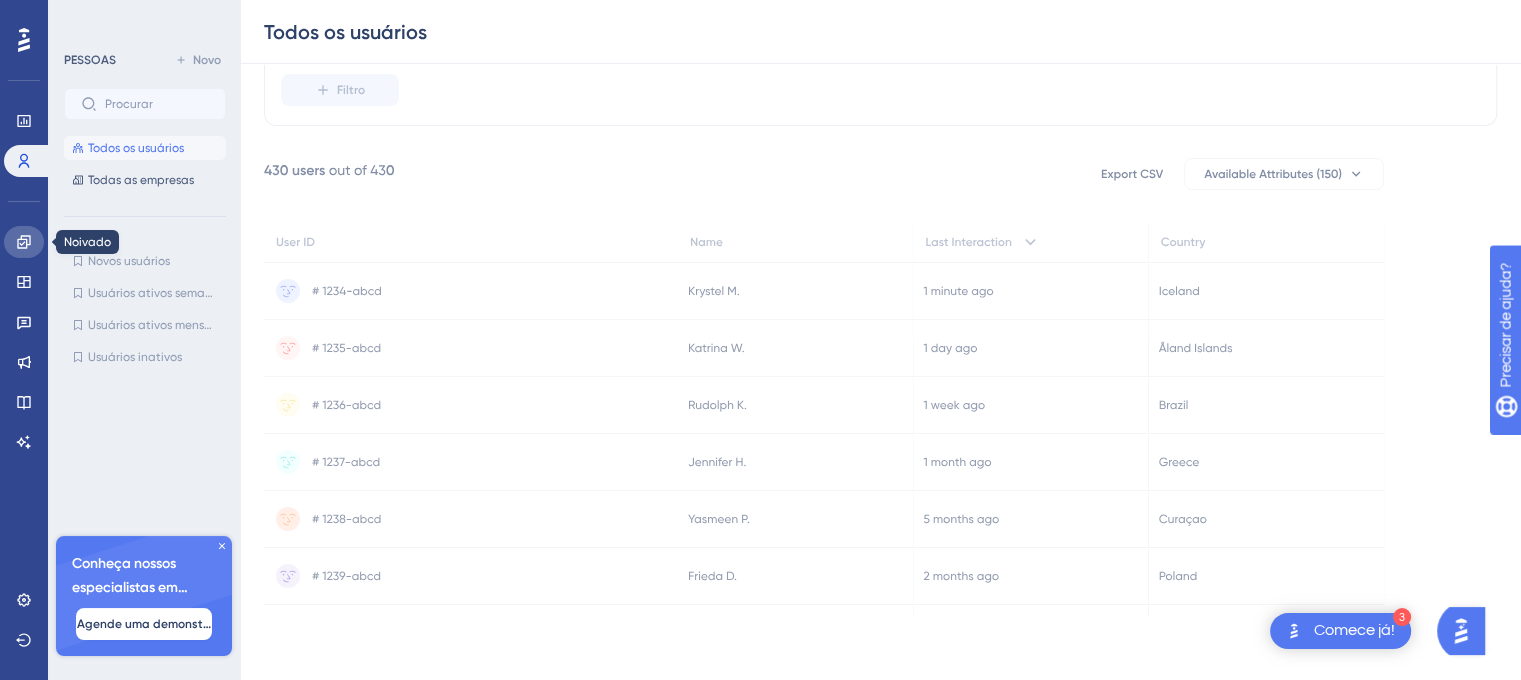 click 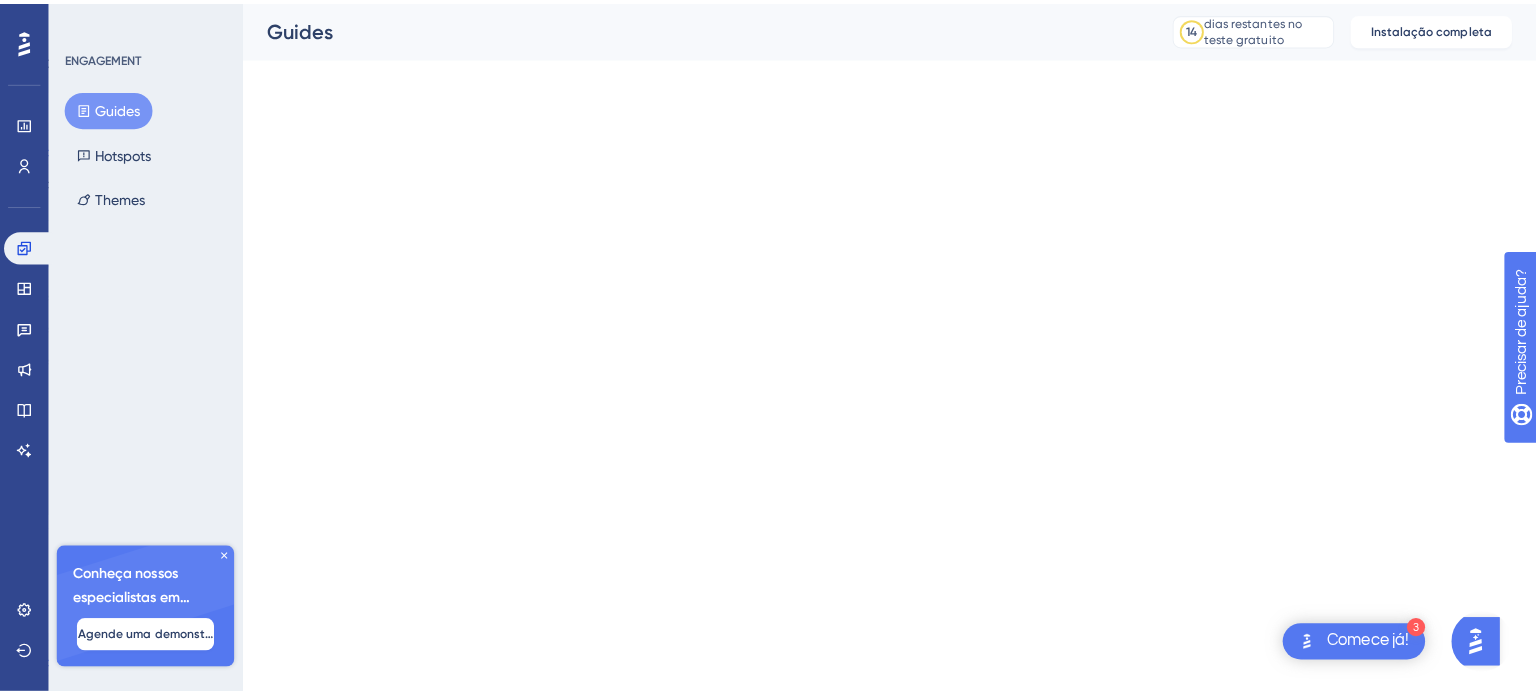 scroll, scrollTop: 0, scrollLeft: 0, axis: both 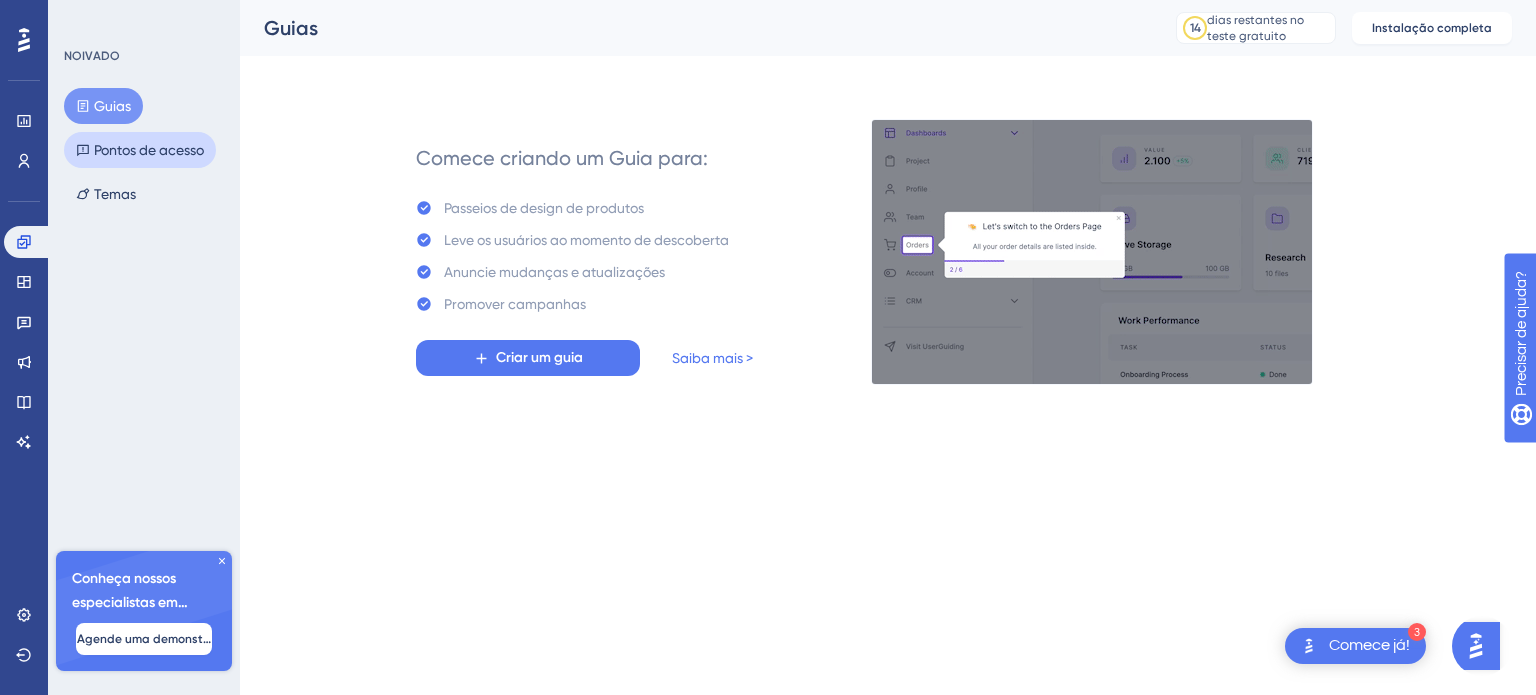 click on "Pontos de acesso" at bounding box center (149, 150) 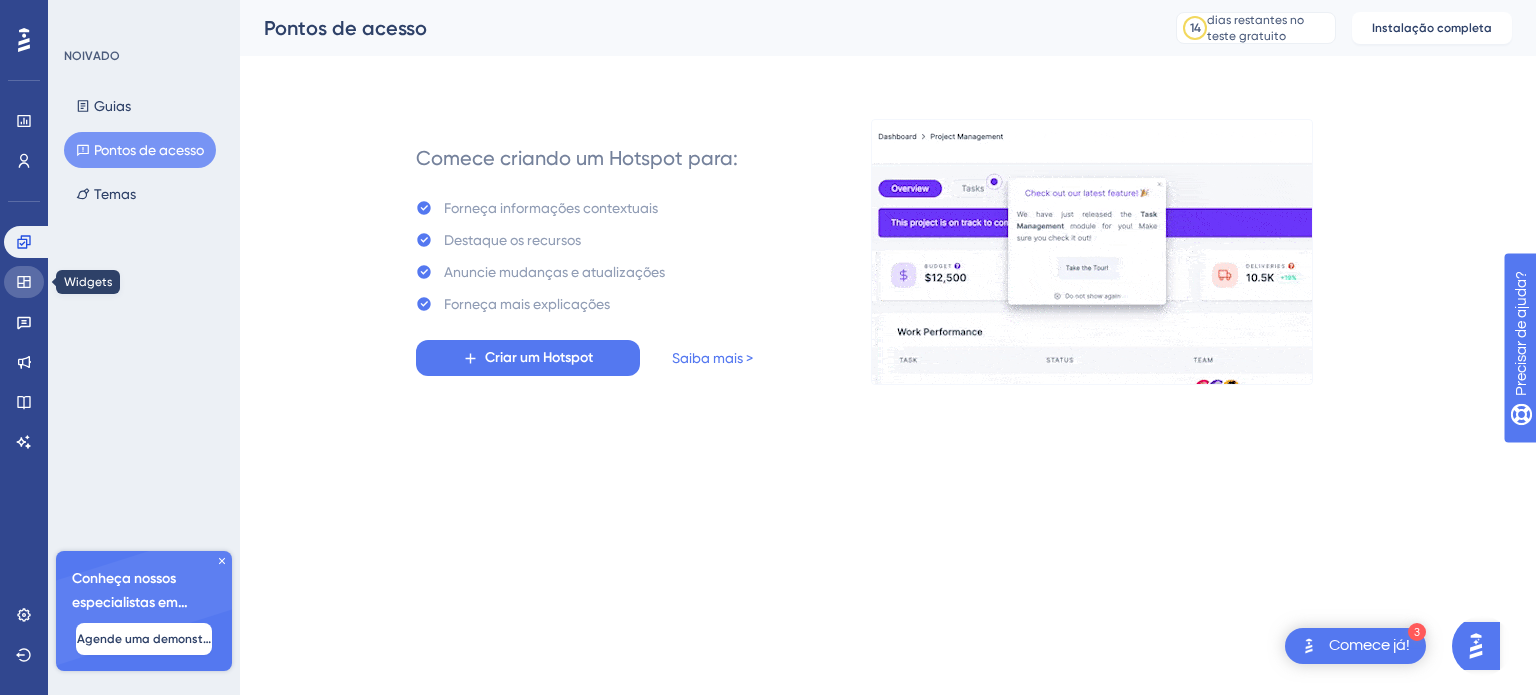 click 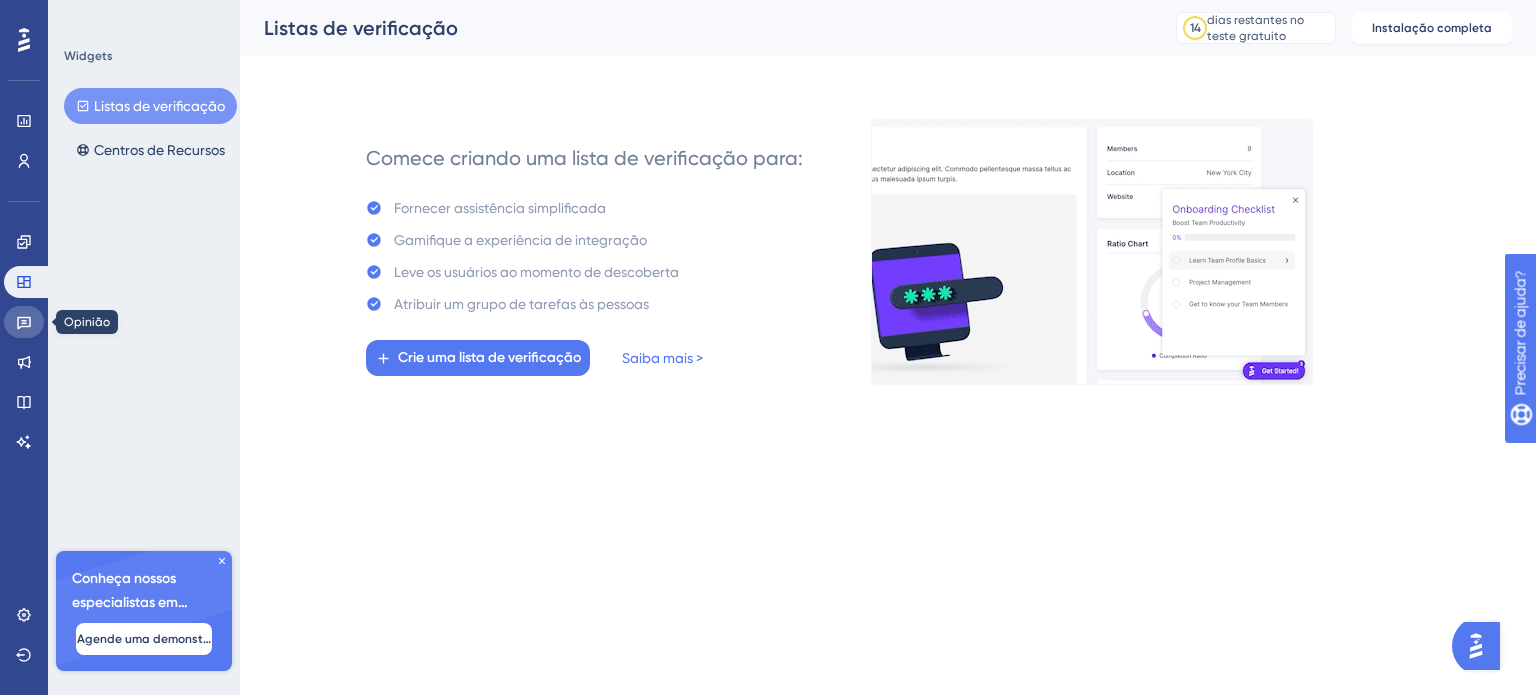 click 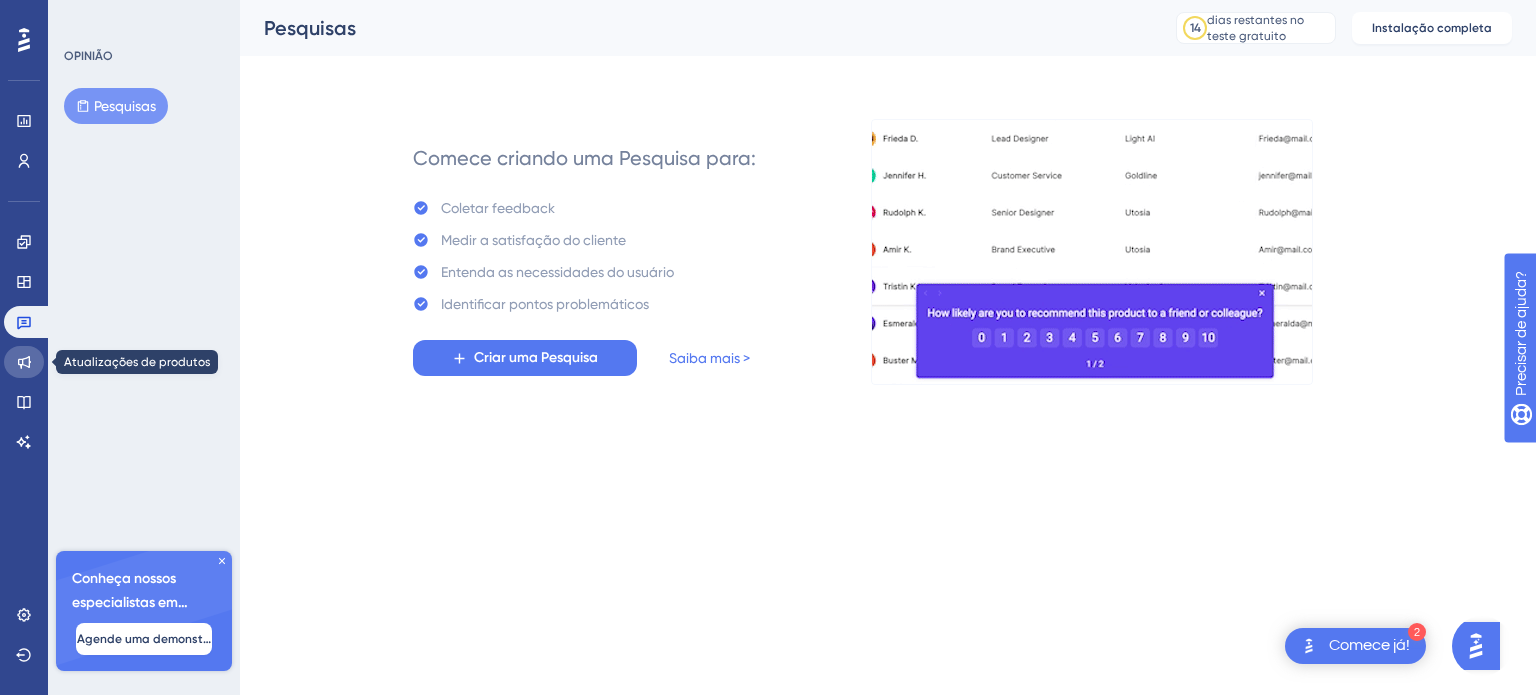 click 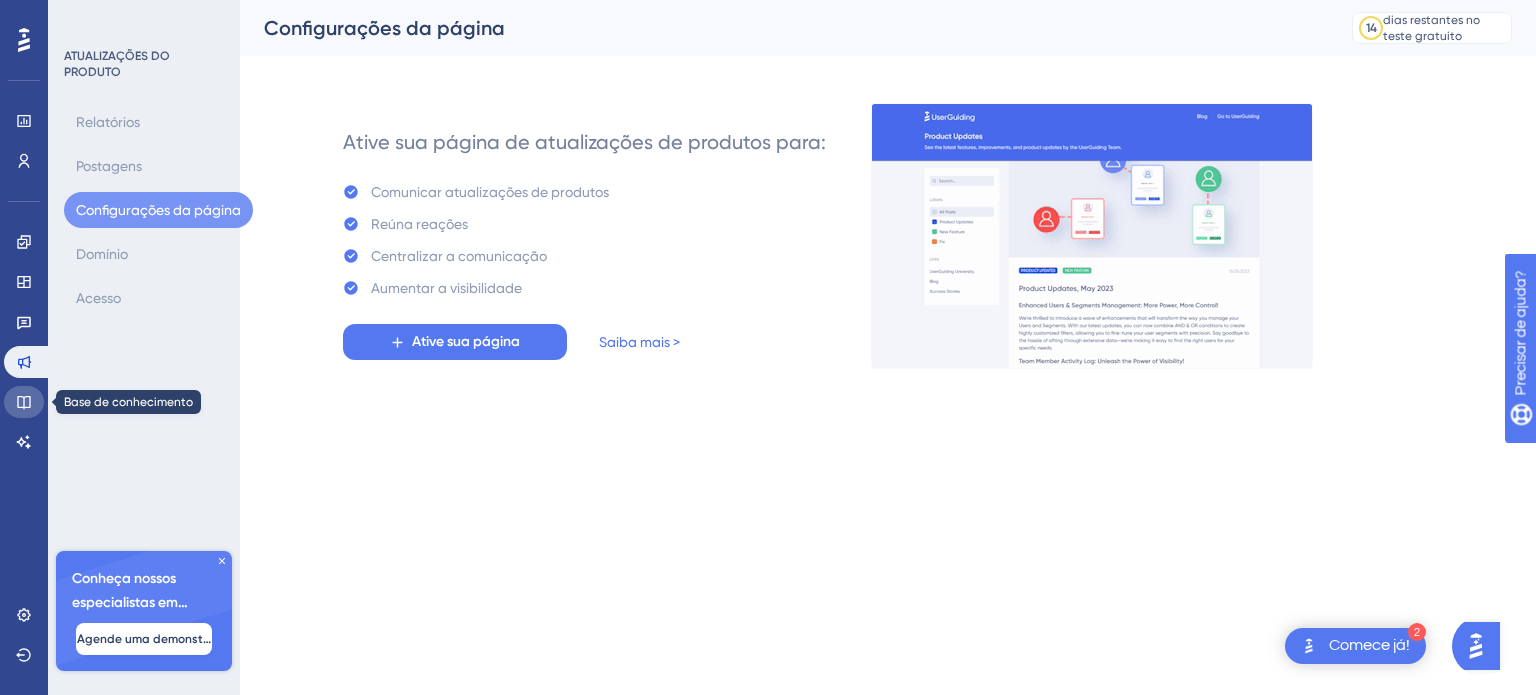 click 